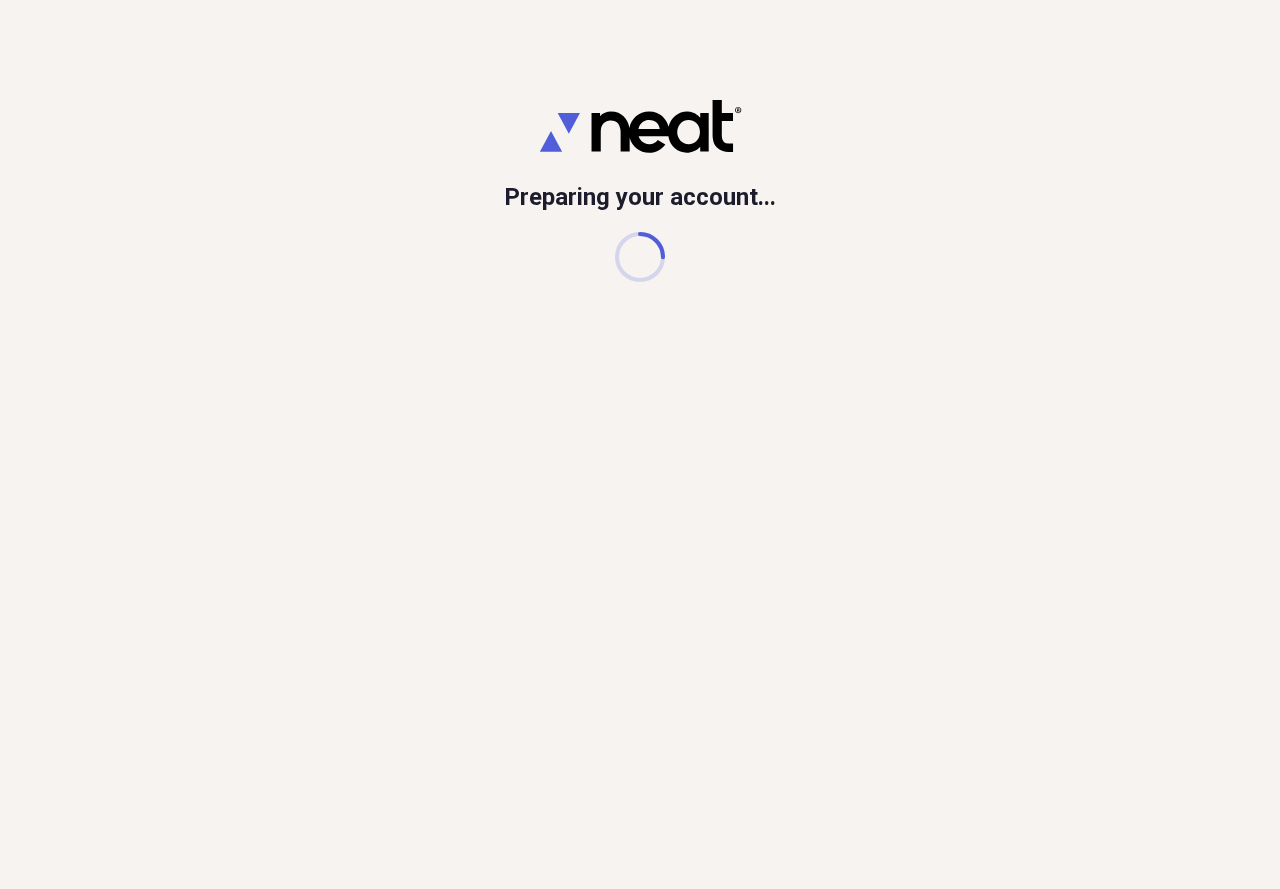 scroll, scrollTop: 0, scrollLeft: 0, axis: both 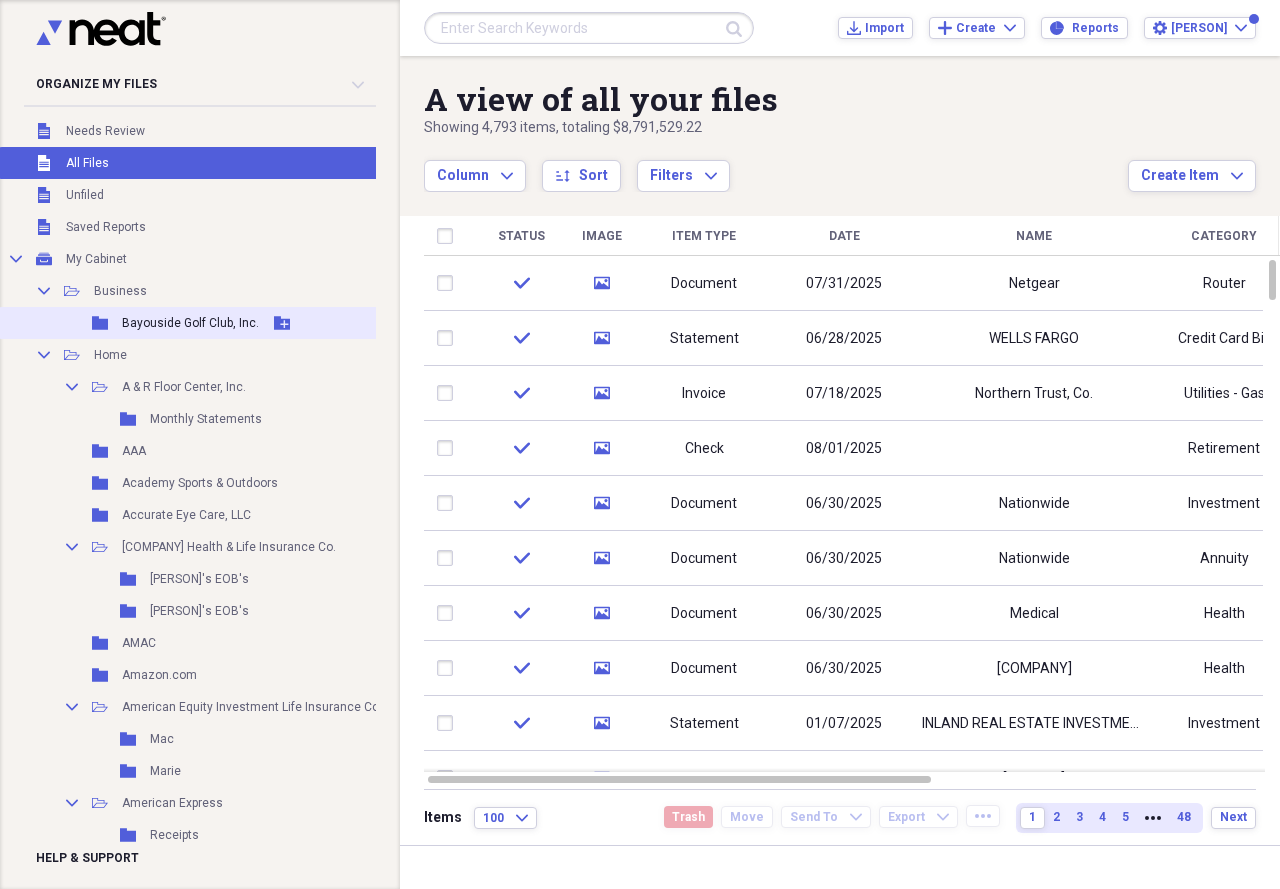 click on "Bayouside Golf Club, Inc." at bounding box center (190, 323) 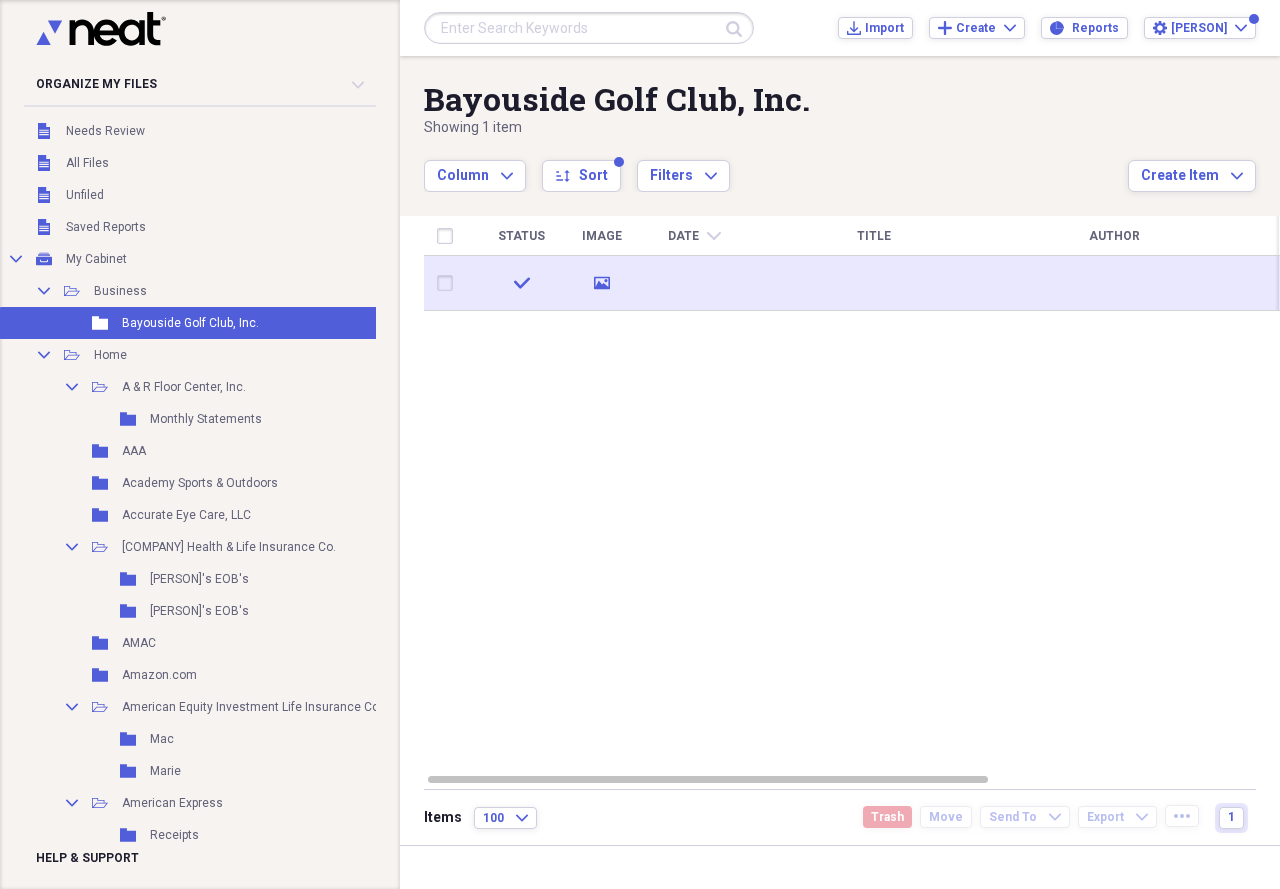 click at bounding box center (694, 283) 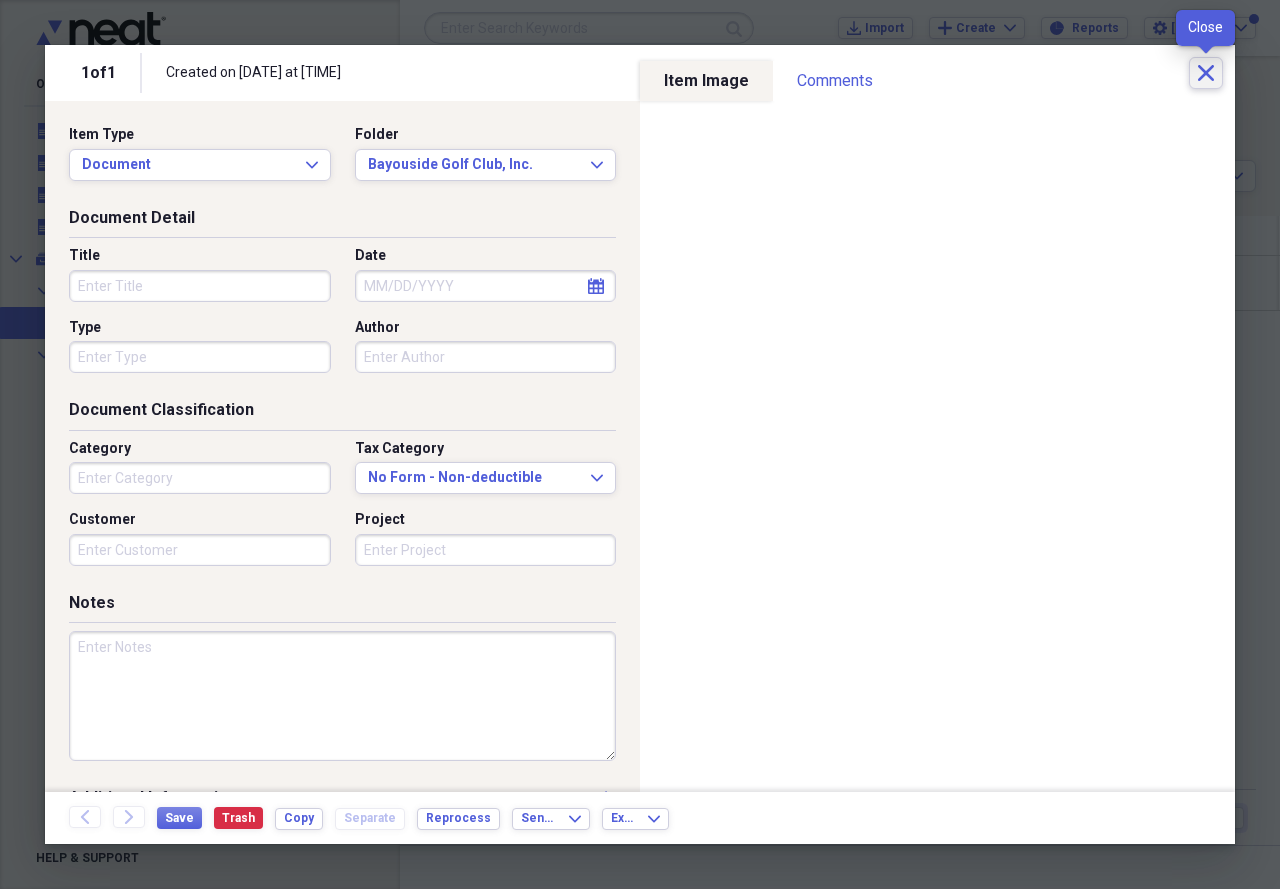 click on "Close" 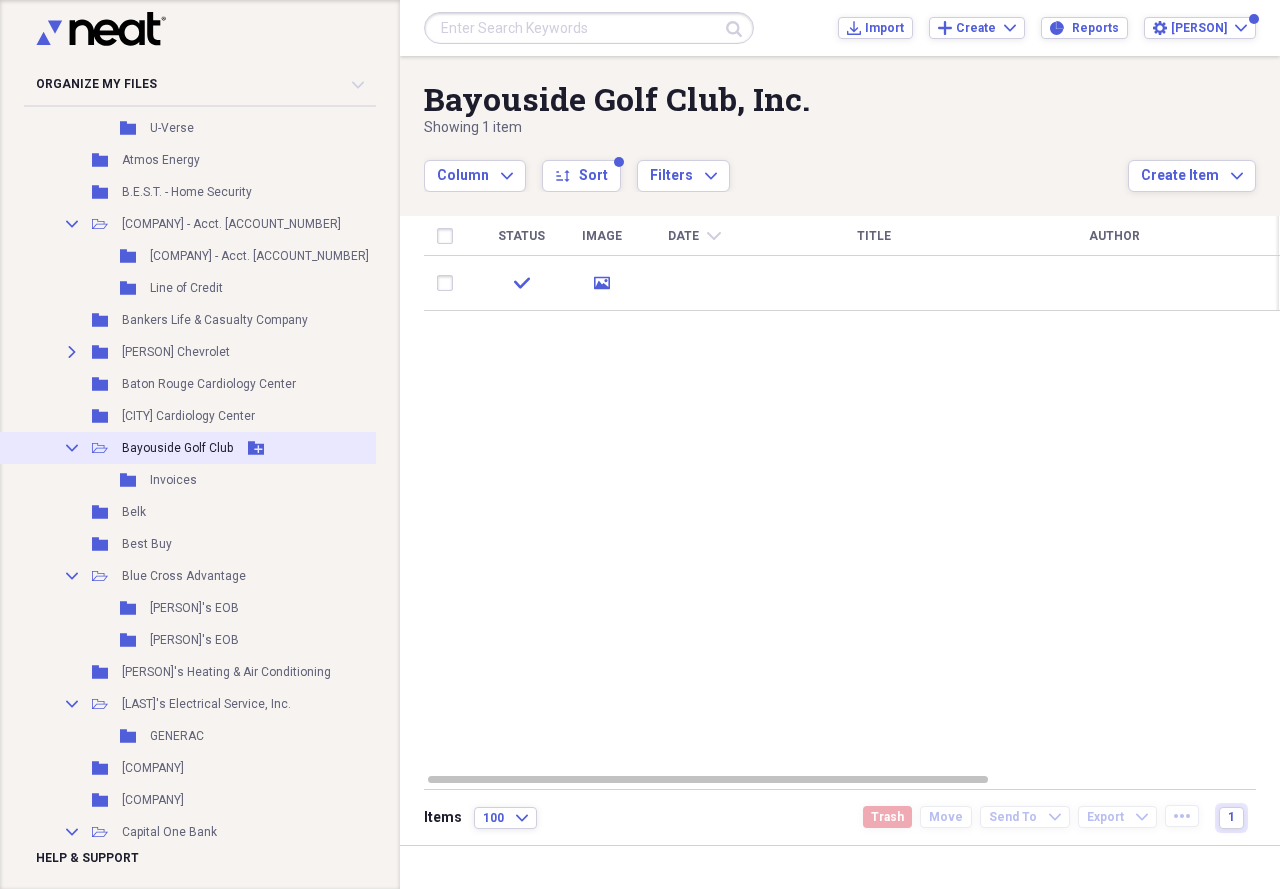 scroll, scrollTop: 1500, scrollLeft: 0, axis: vertical 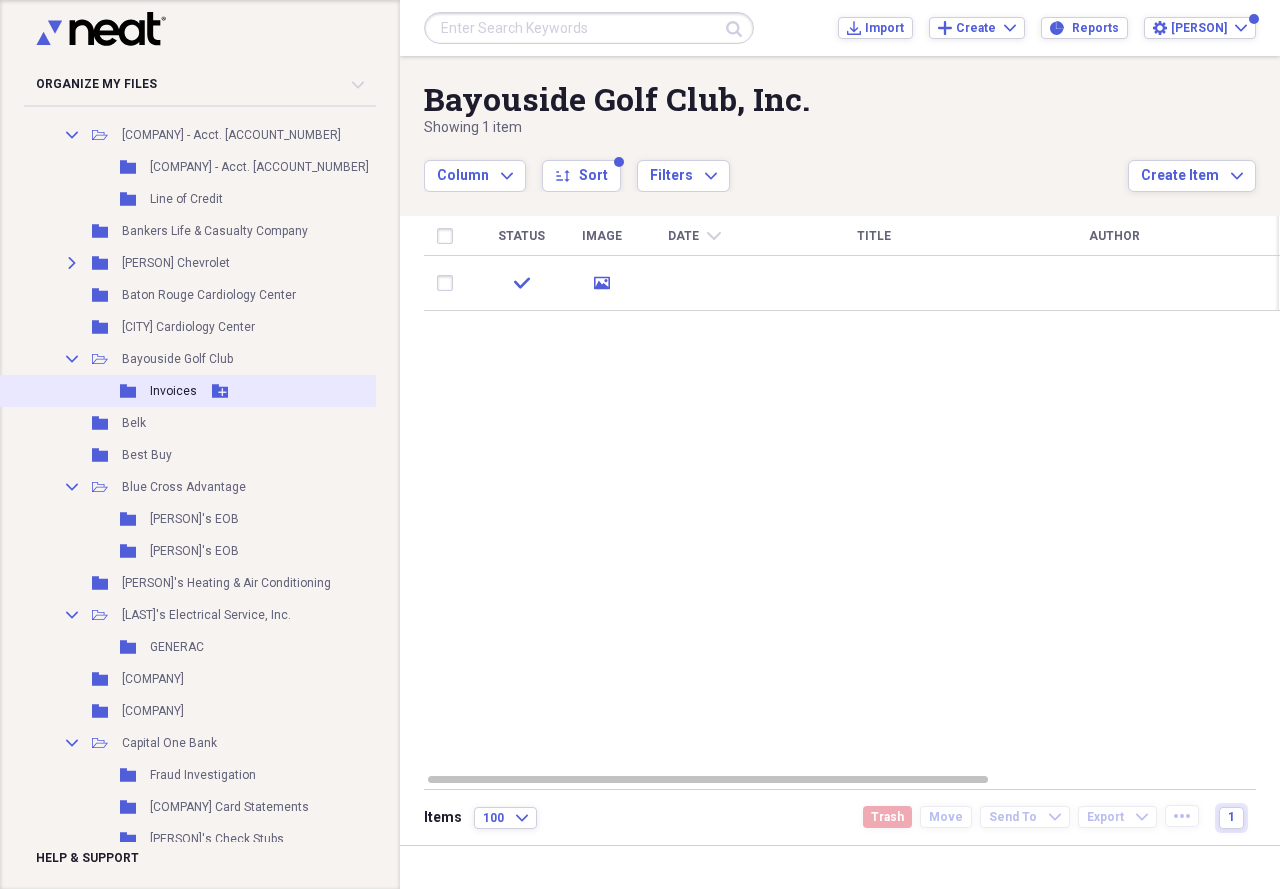 click on "Invoices" at bounding box center (173, 391) 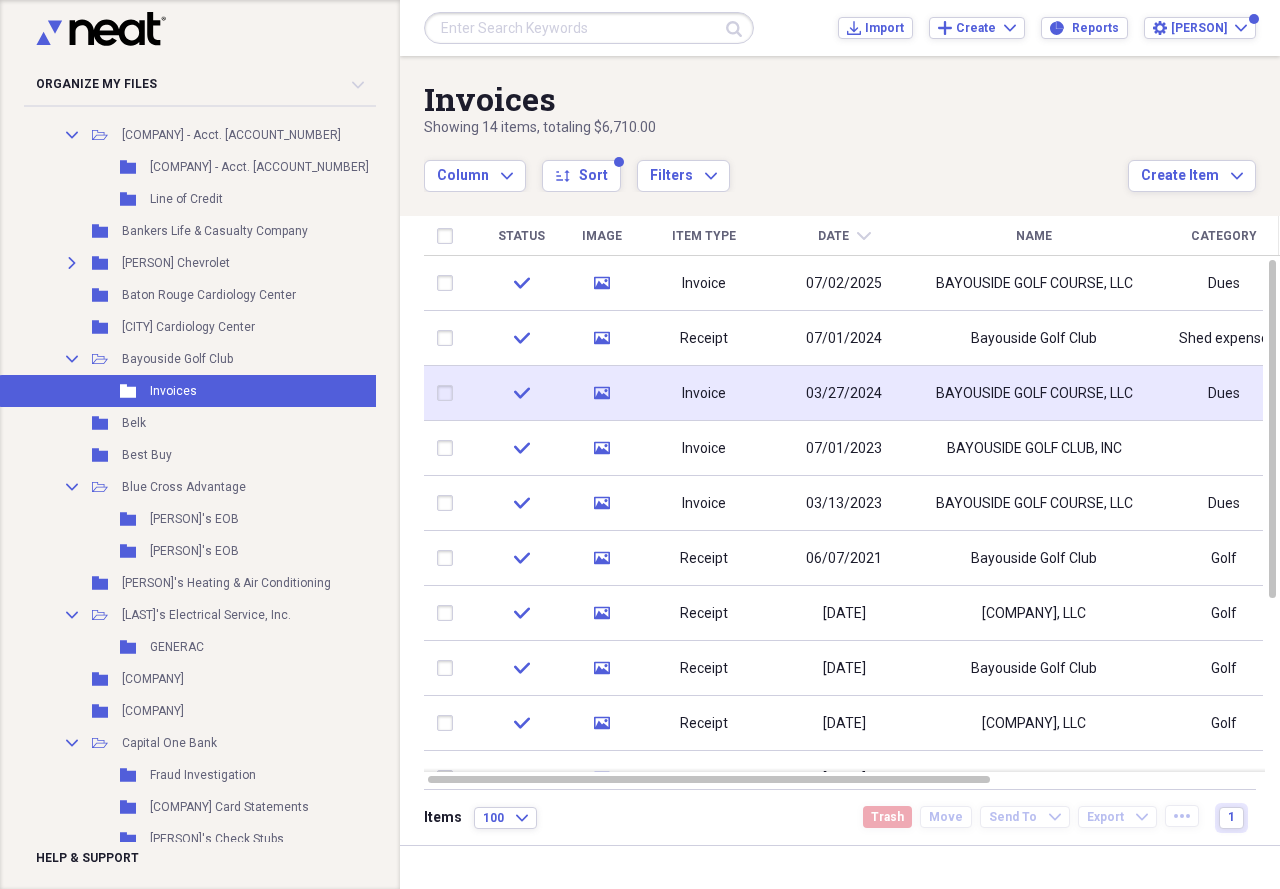click on "03/27/2024" at bounding box center [844, 393] 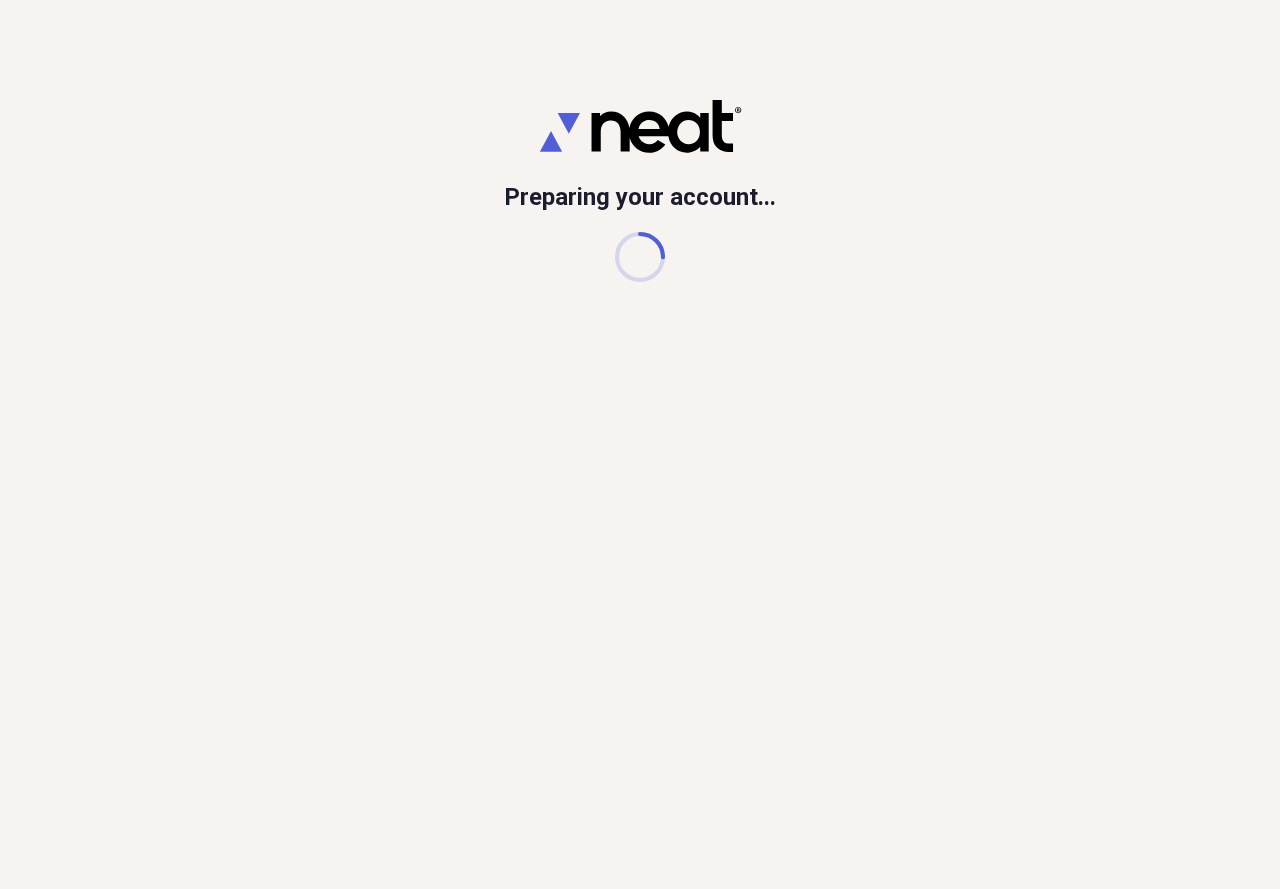 scroll, scrollTop: 0, scrollLeft: 0, axis: both 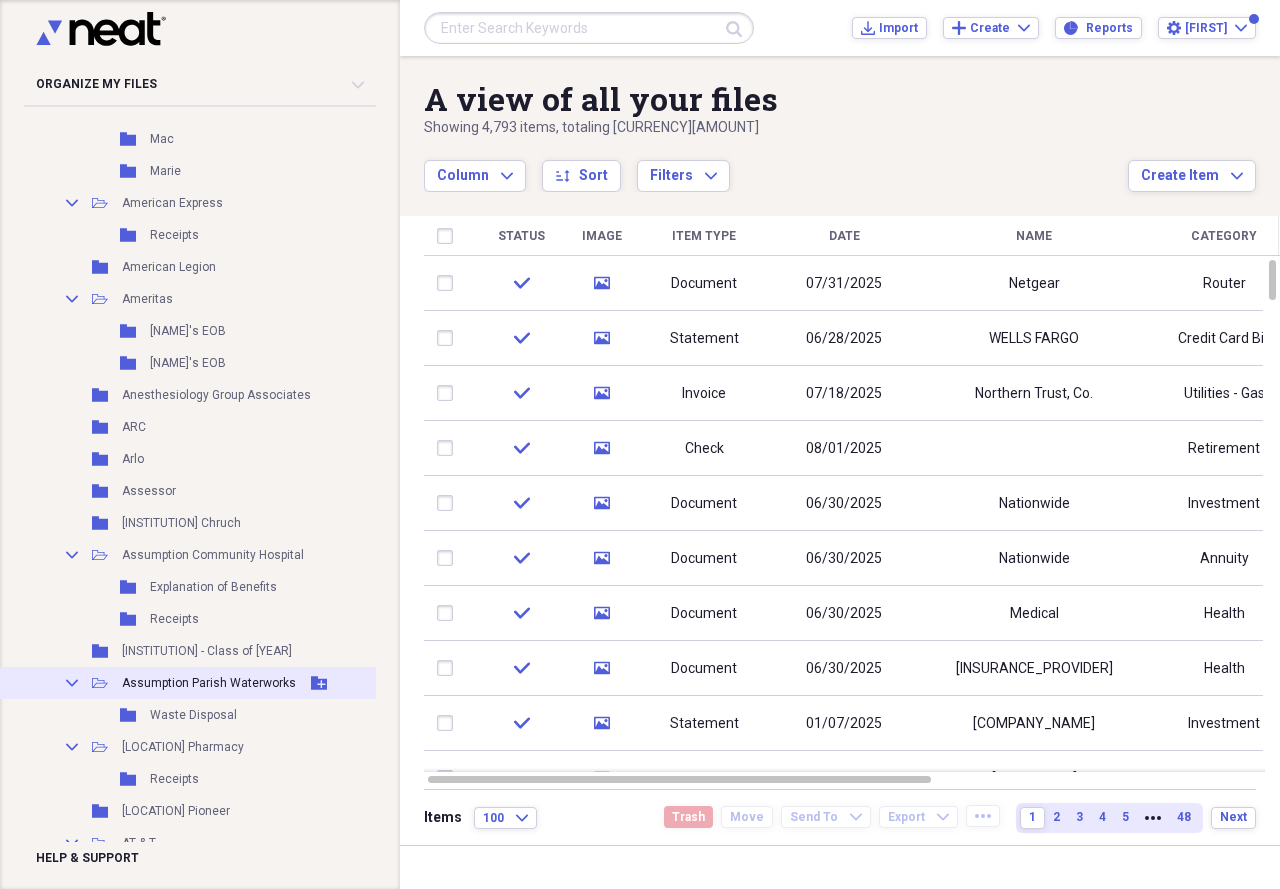 click on "Assumption Parish Waterworks" at bounding box center [209, 683] 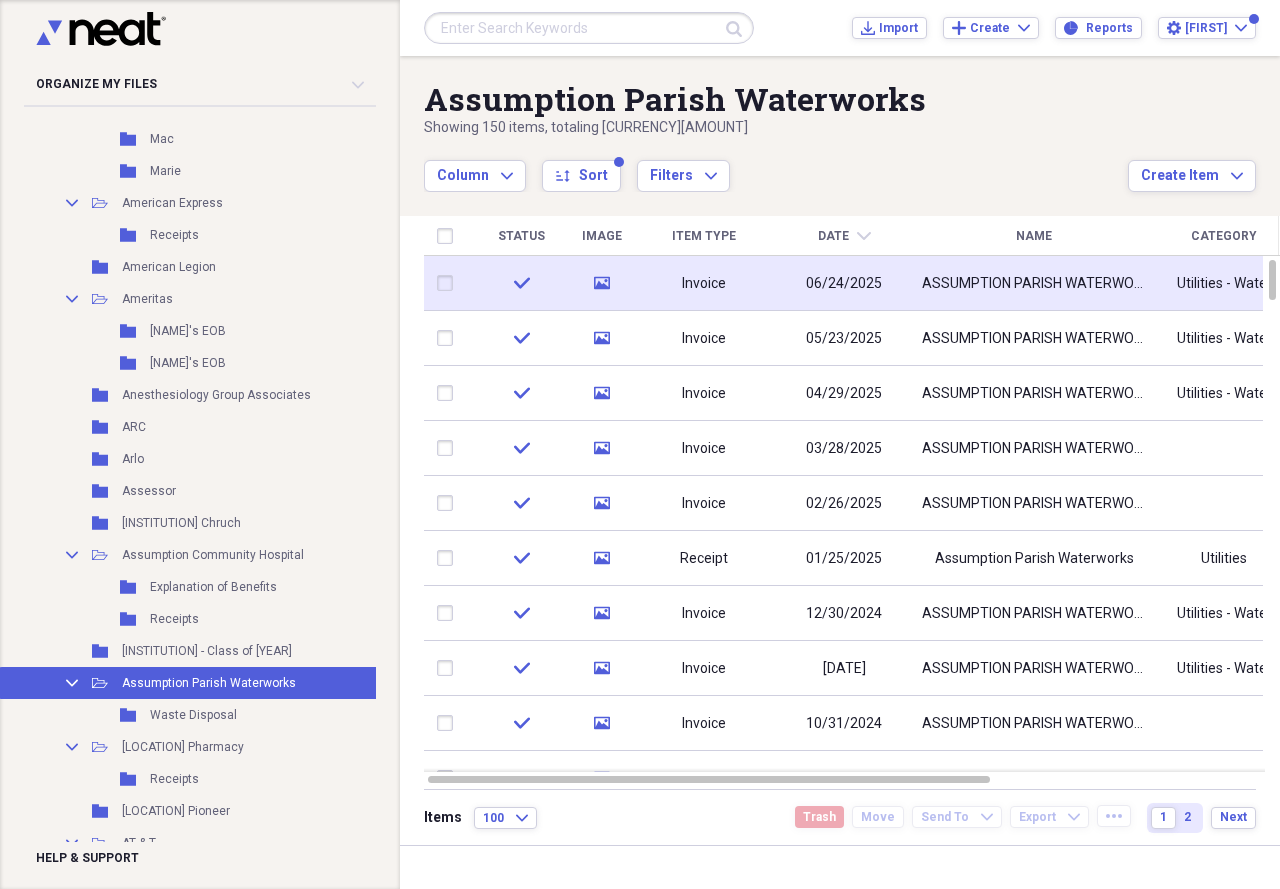 click on "06/24/2025" at bounding box center (844, 283) 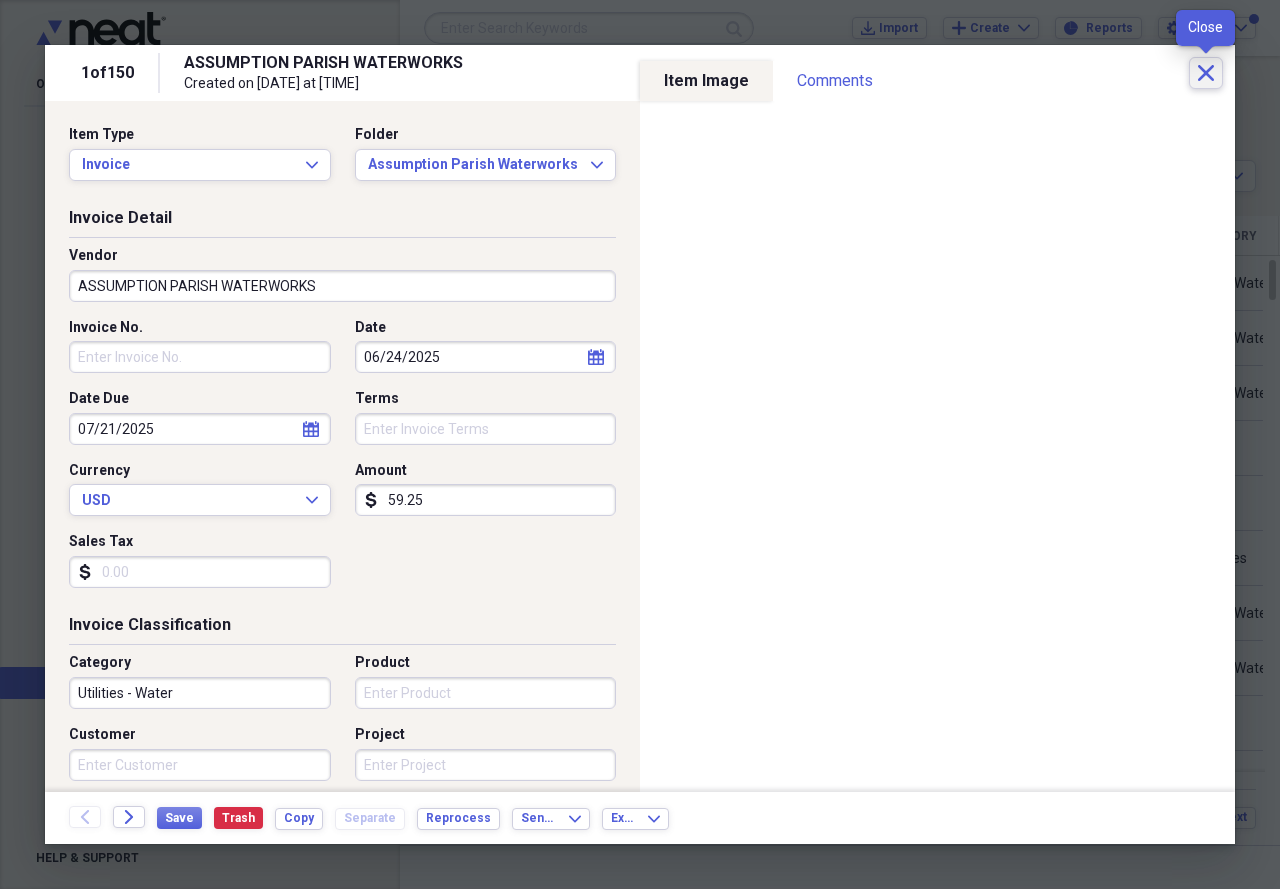 click on "Close" 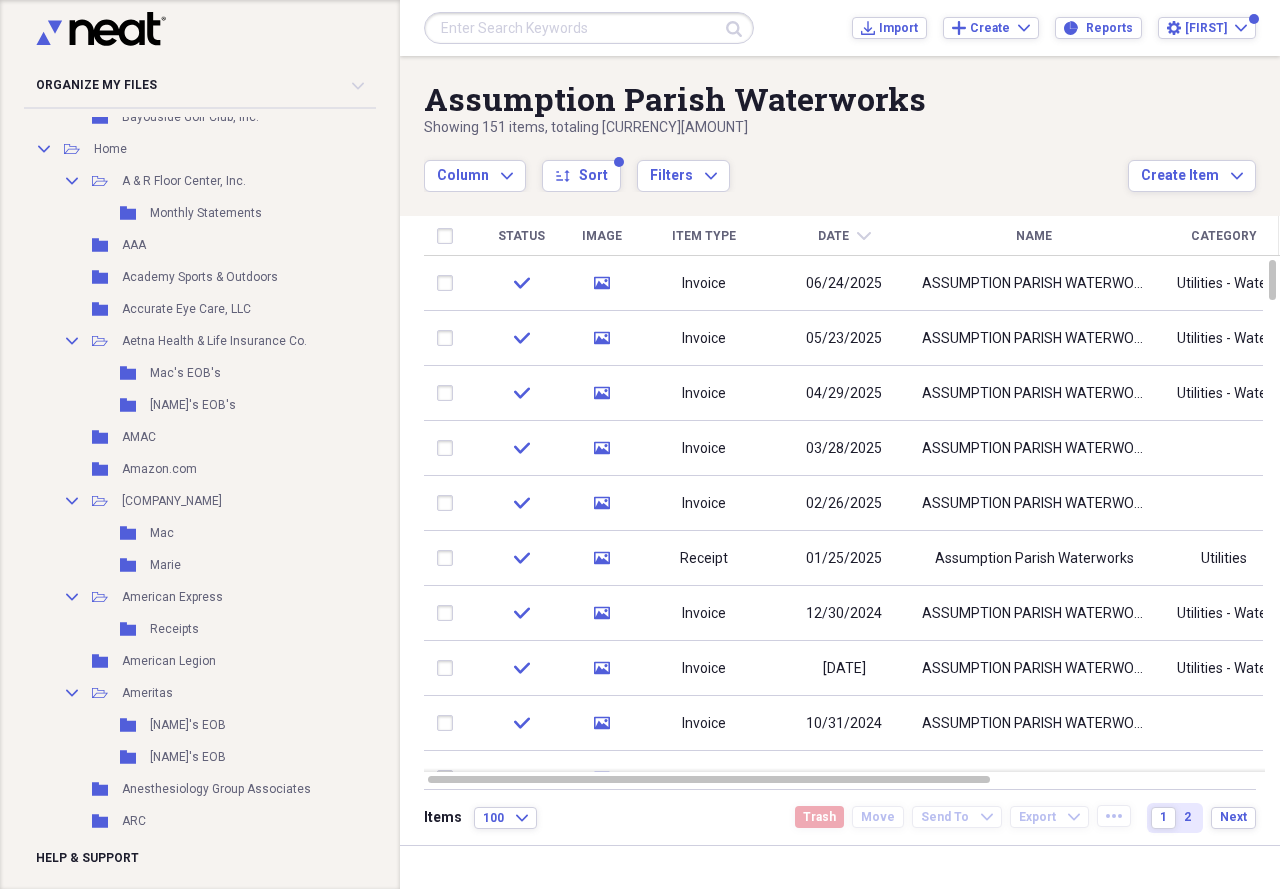 scroll, scrollTop: 0, scrollLeft: 0, axis: both 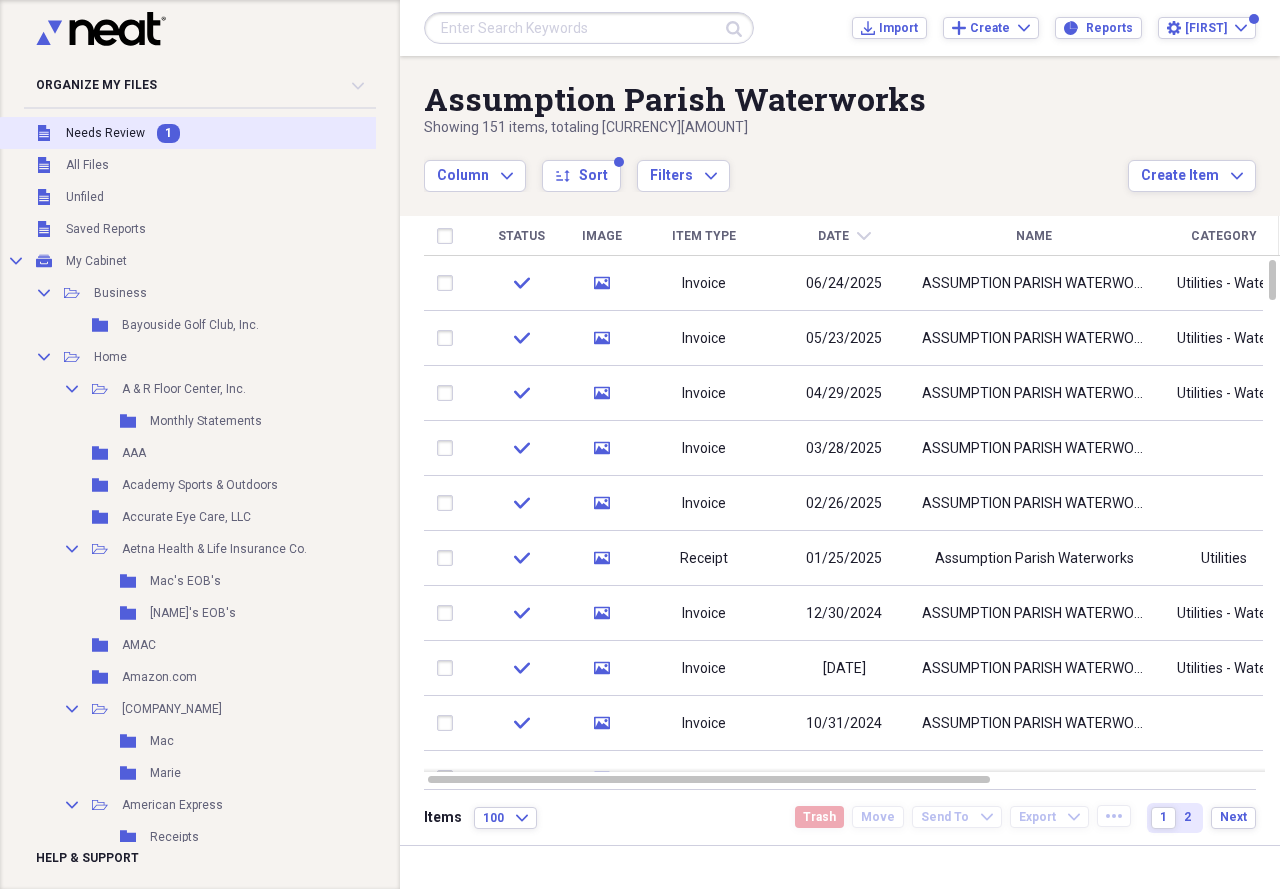 click on "Needs Review" at bounding box center [105, 133] 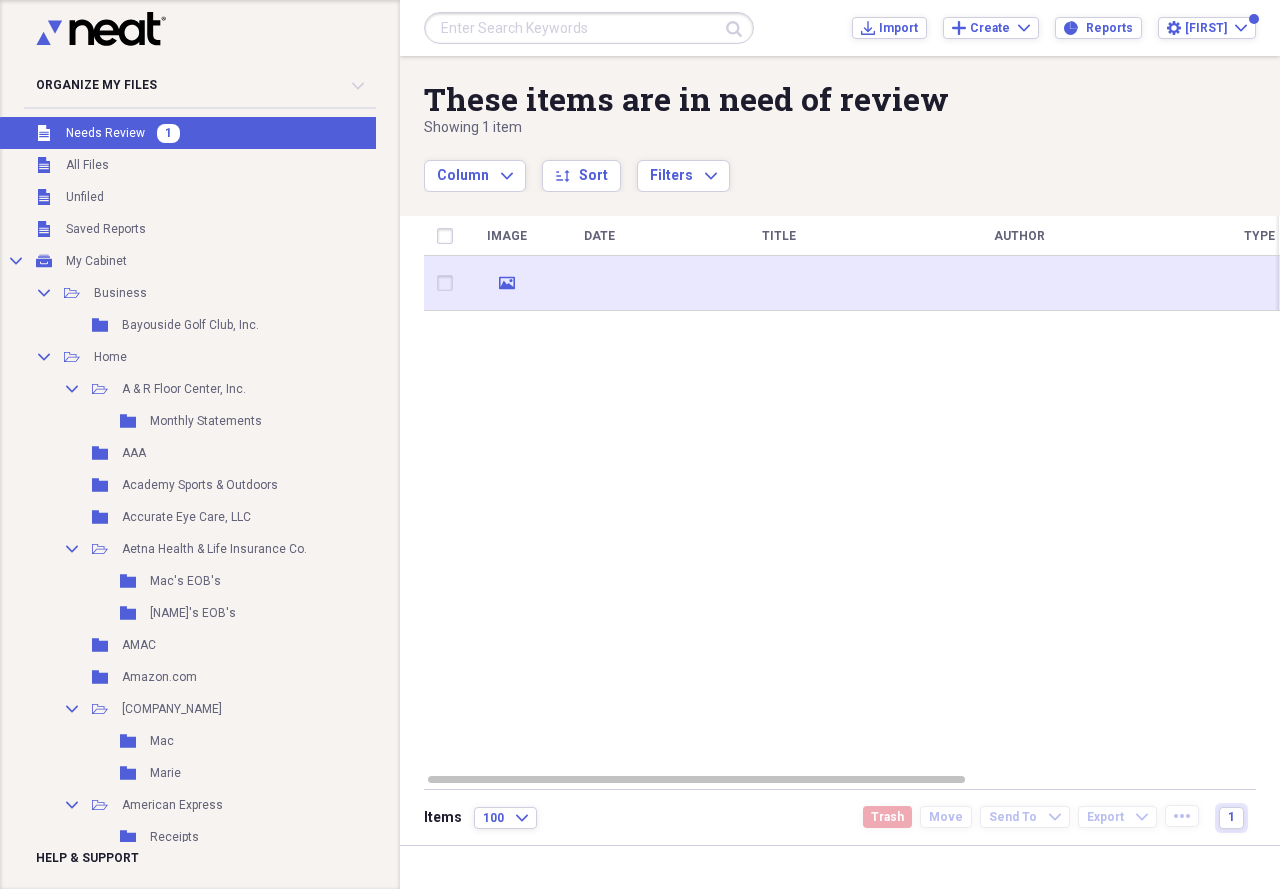 drag, startPoint x: 461, startPoint y: 298, endPoint x: 451, endPoint y: 297, distance: 10.049875 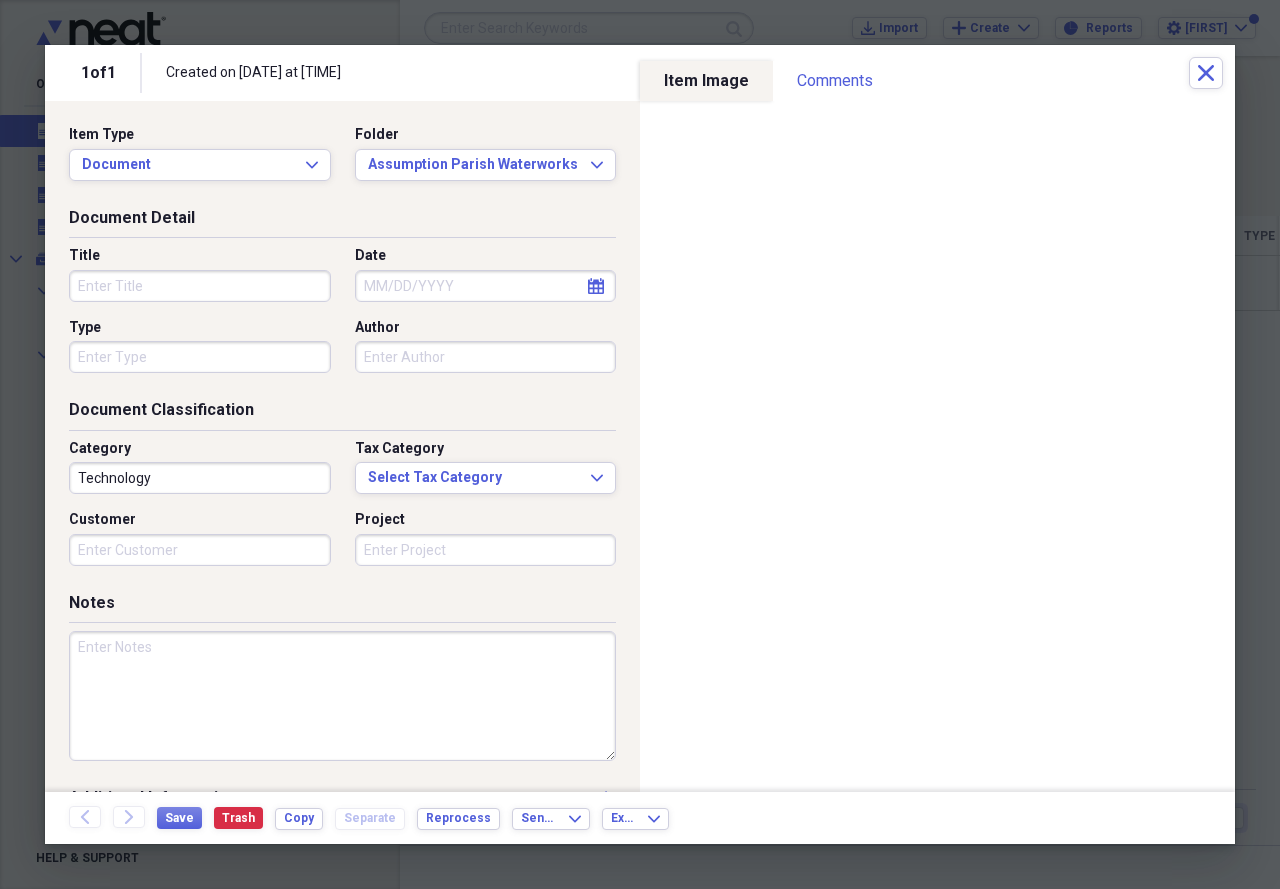 drag, startPoint x: 170, startPoint y: 285, endPoint x: 201, endPoint y: 287, distance: 31.06445 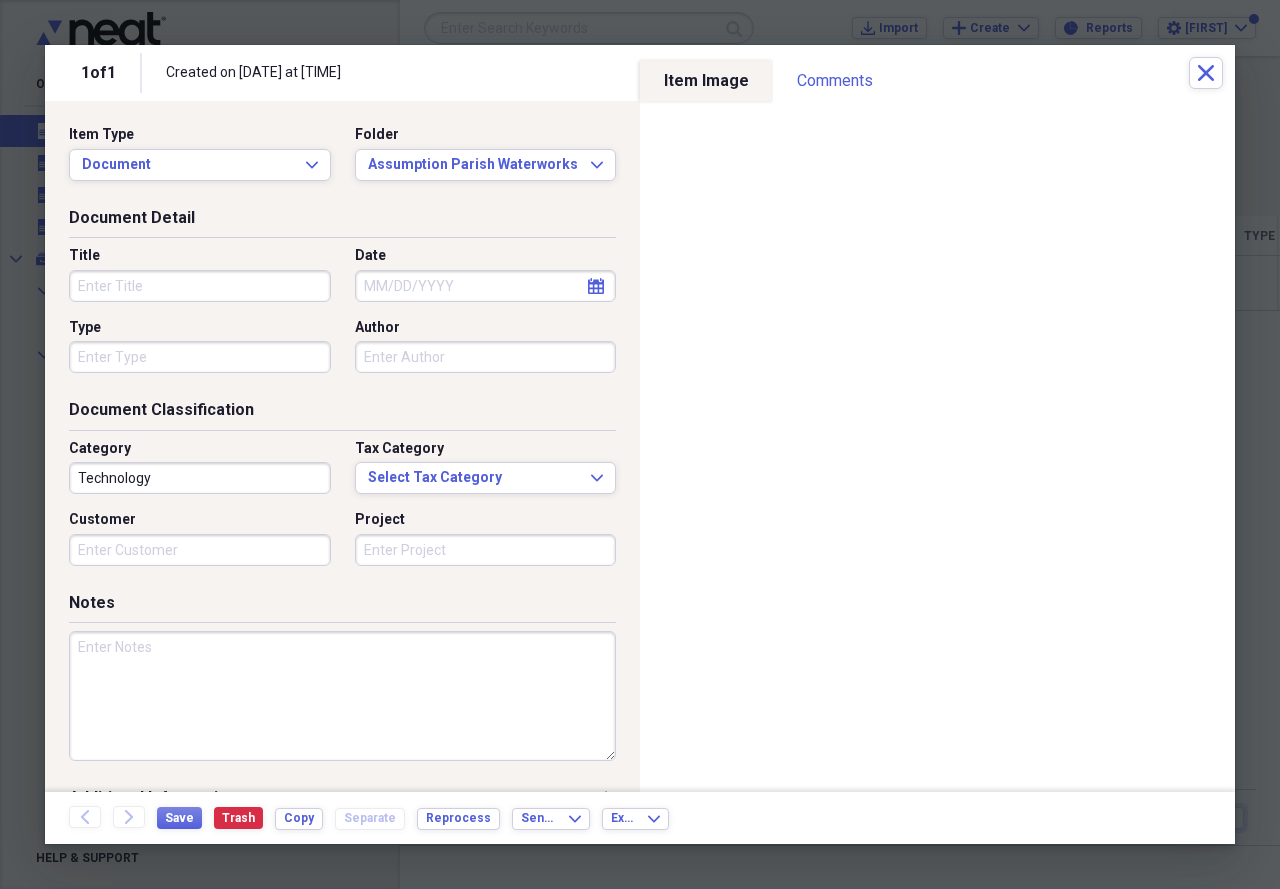 click on "Title" at bounding box center (200, 286) 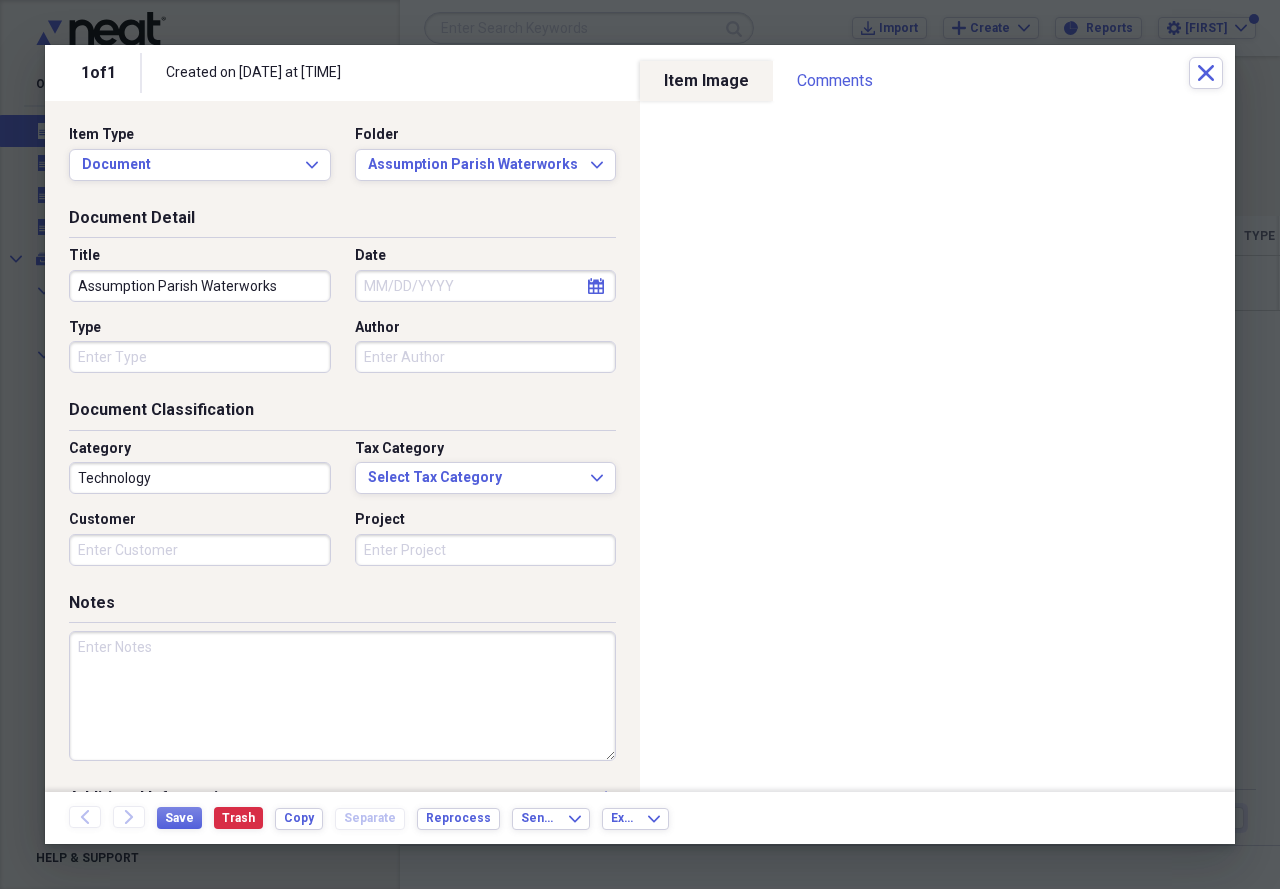 type on "Assumption Parish Waterworks" 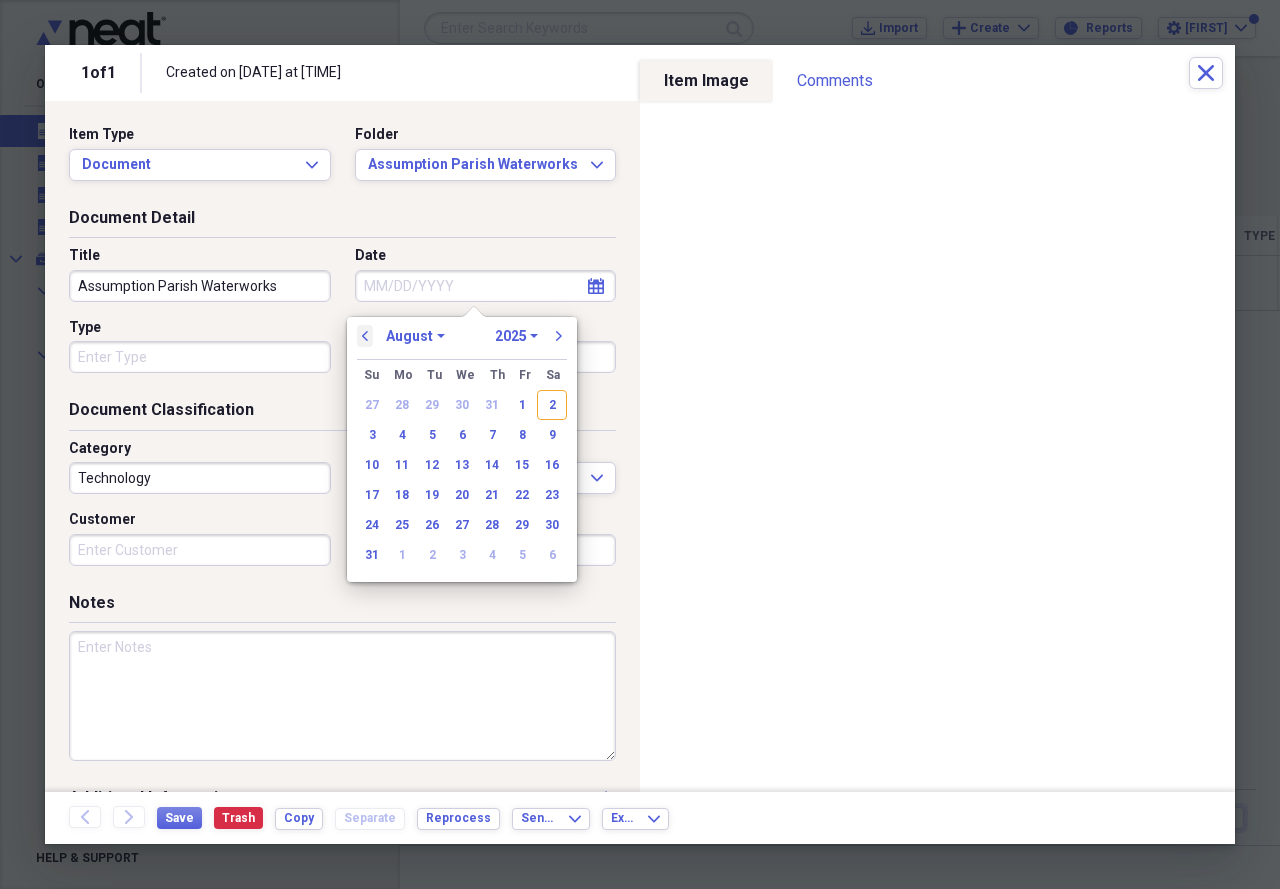 click on "previous" at bounding box center [365, 336] 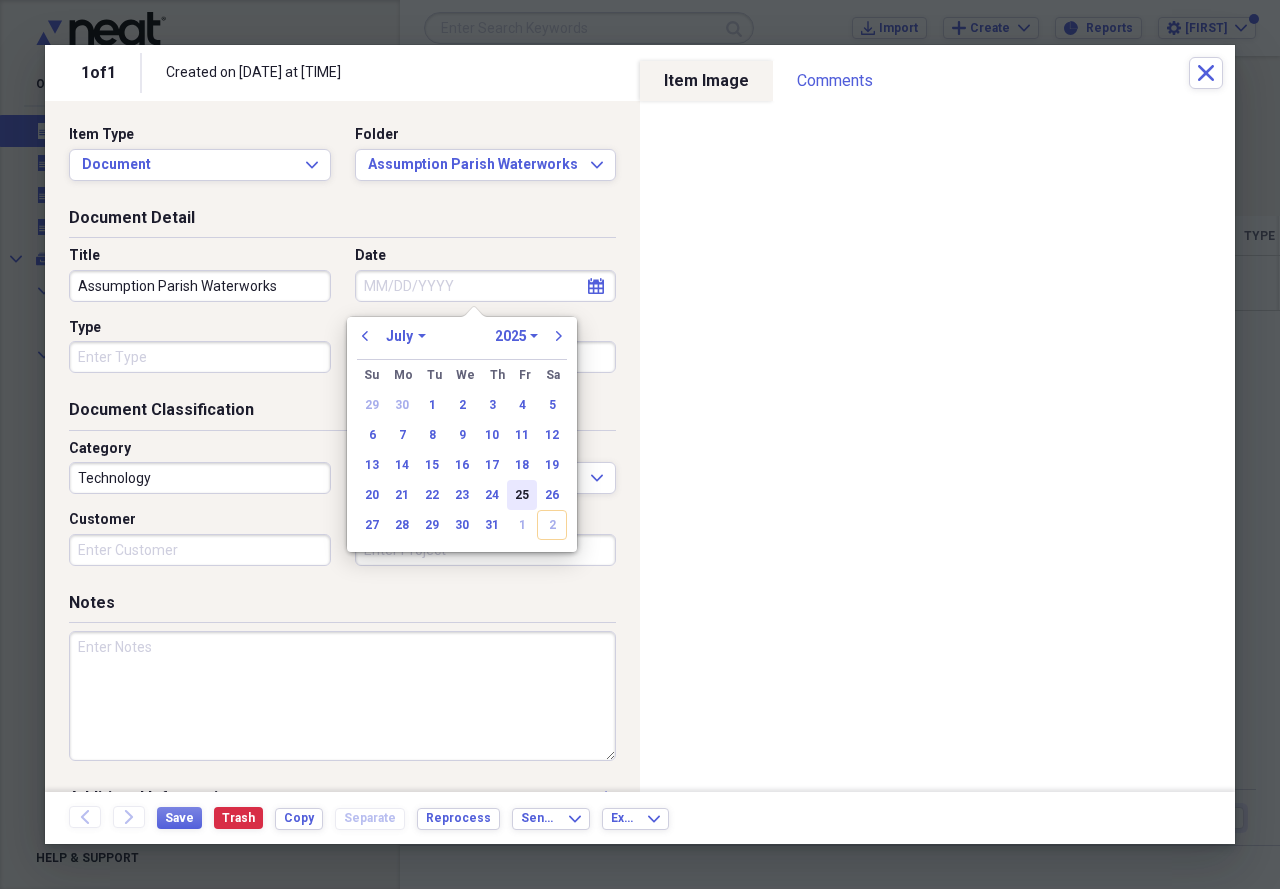 click on "25" at bounding box center [522, 495] 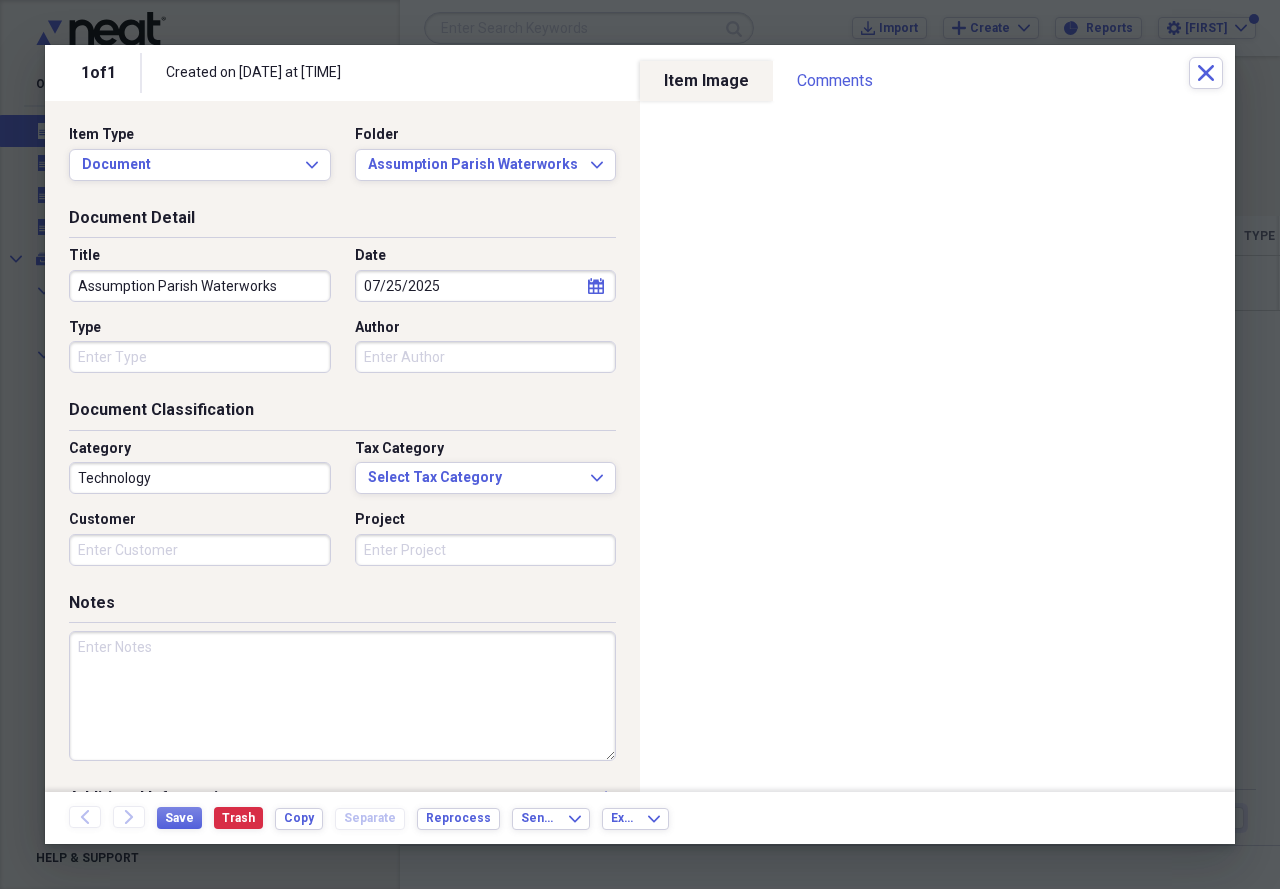 click on "Type" at bounding box center [200, 357] 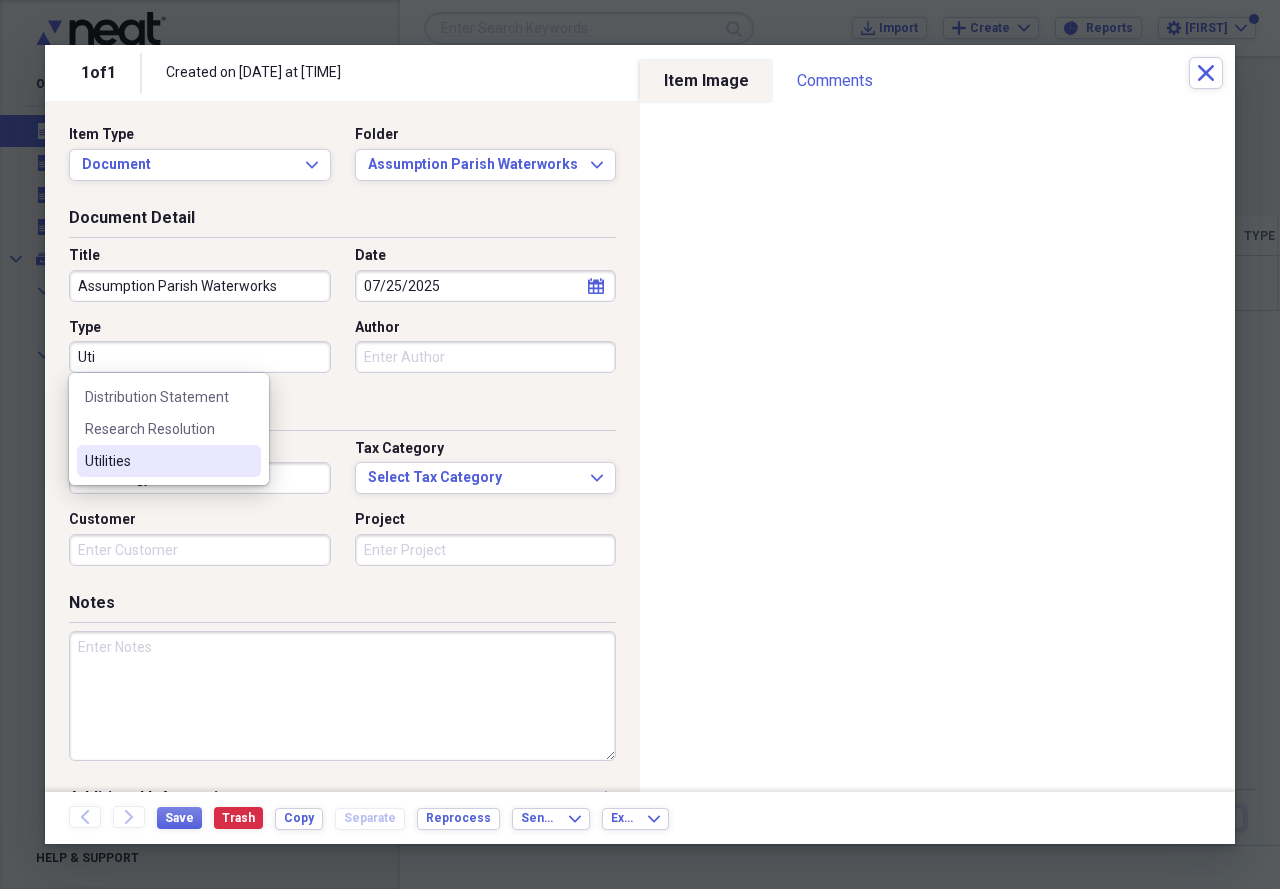 click on "Utilities" at bounding box center [157, 461] 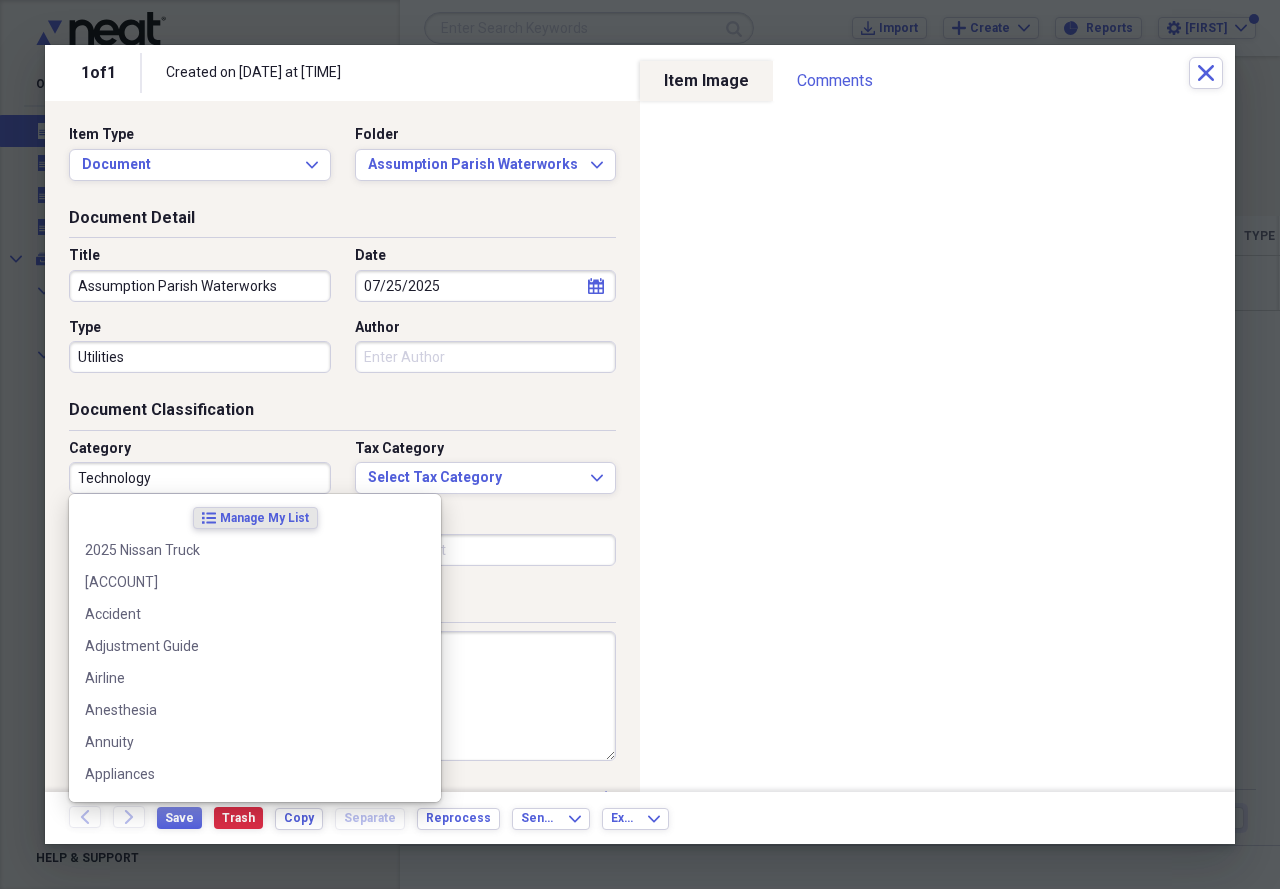 drag, startPoint x: 188, startPoint y: 479, endPoint x: 219, endPoint y: 475, distance: 31.257 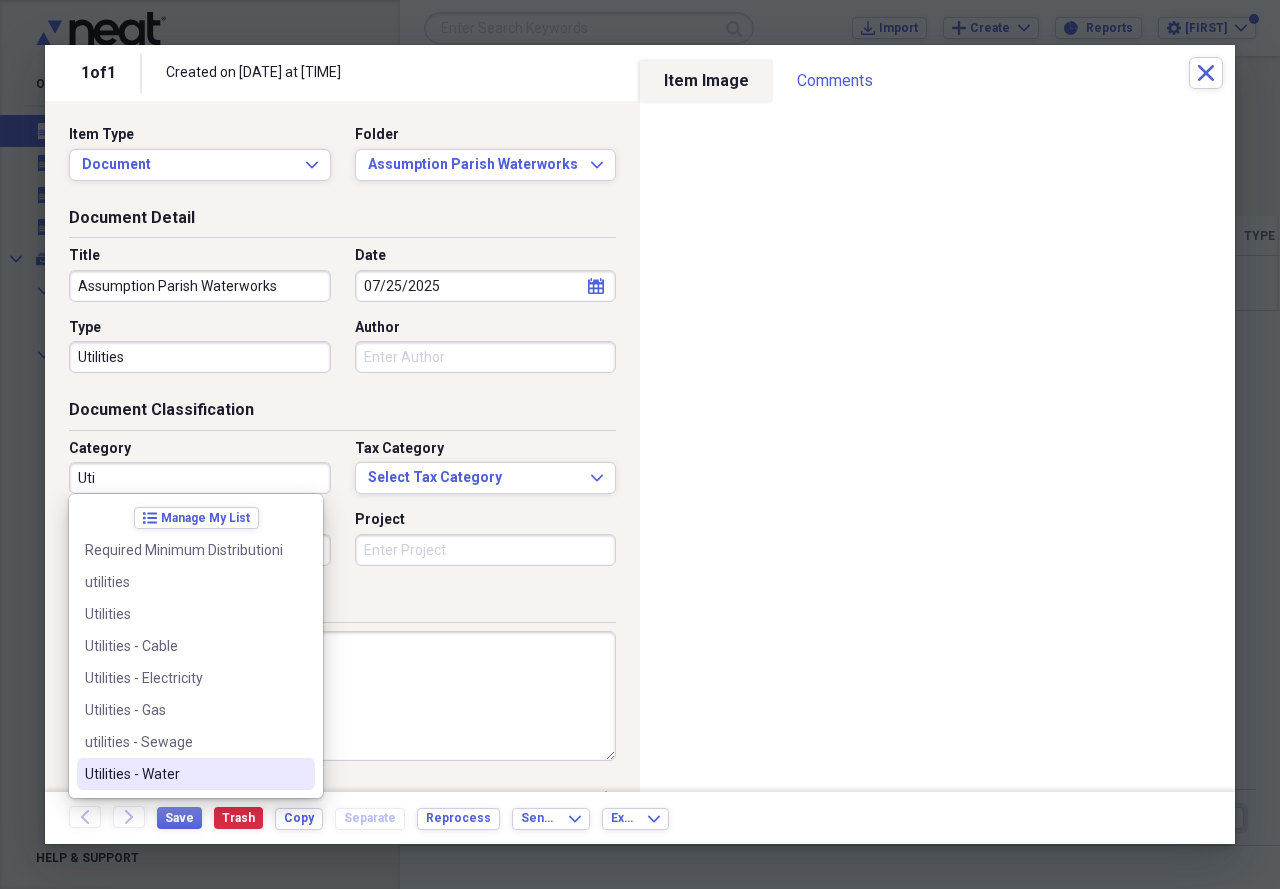 click on "Utilities - Water" at bounding box center [184, 774] 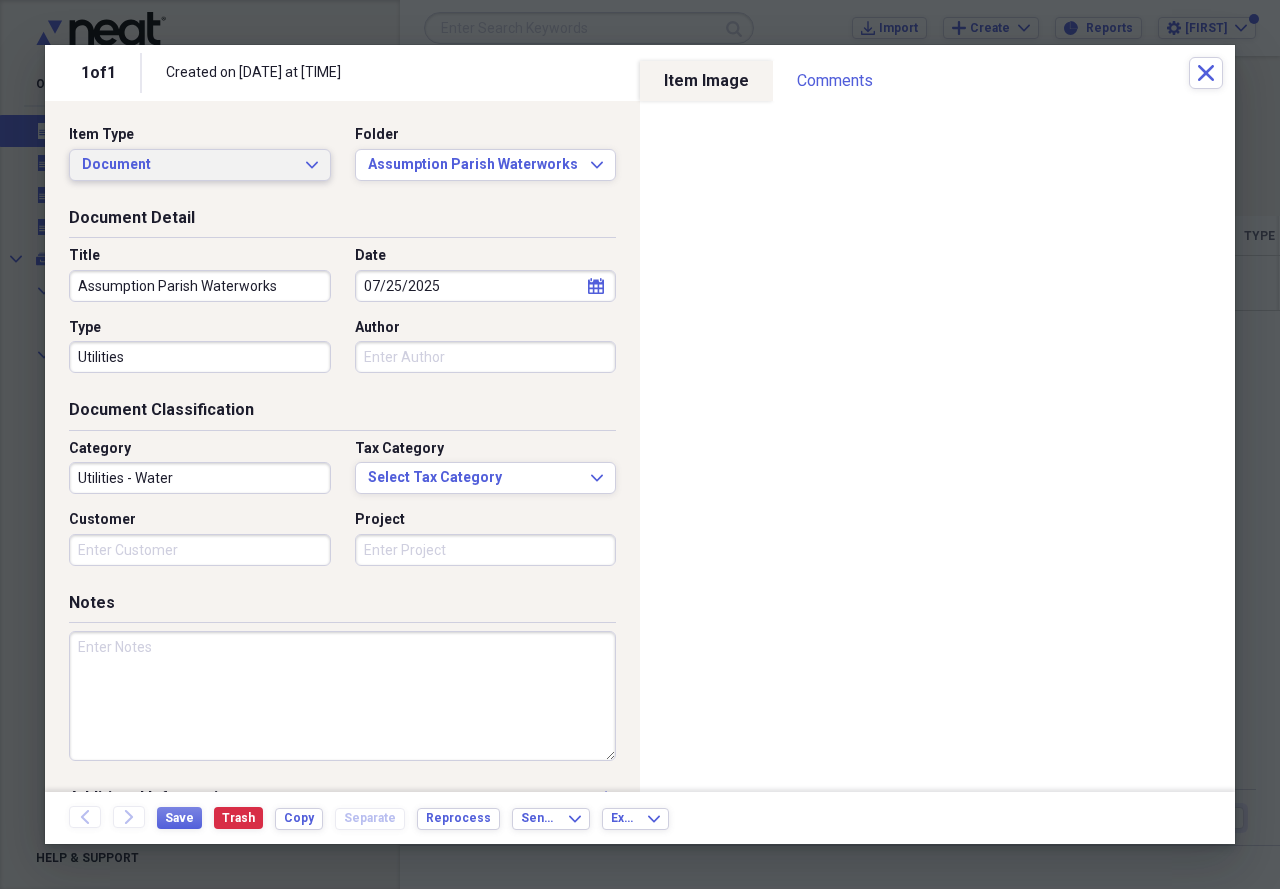click on "Document Expand" at bounding box center (200, 165) 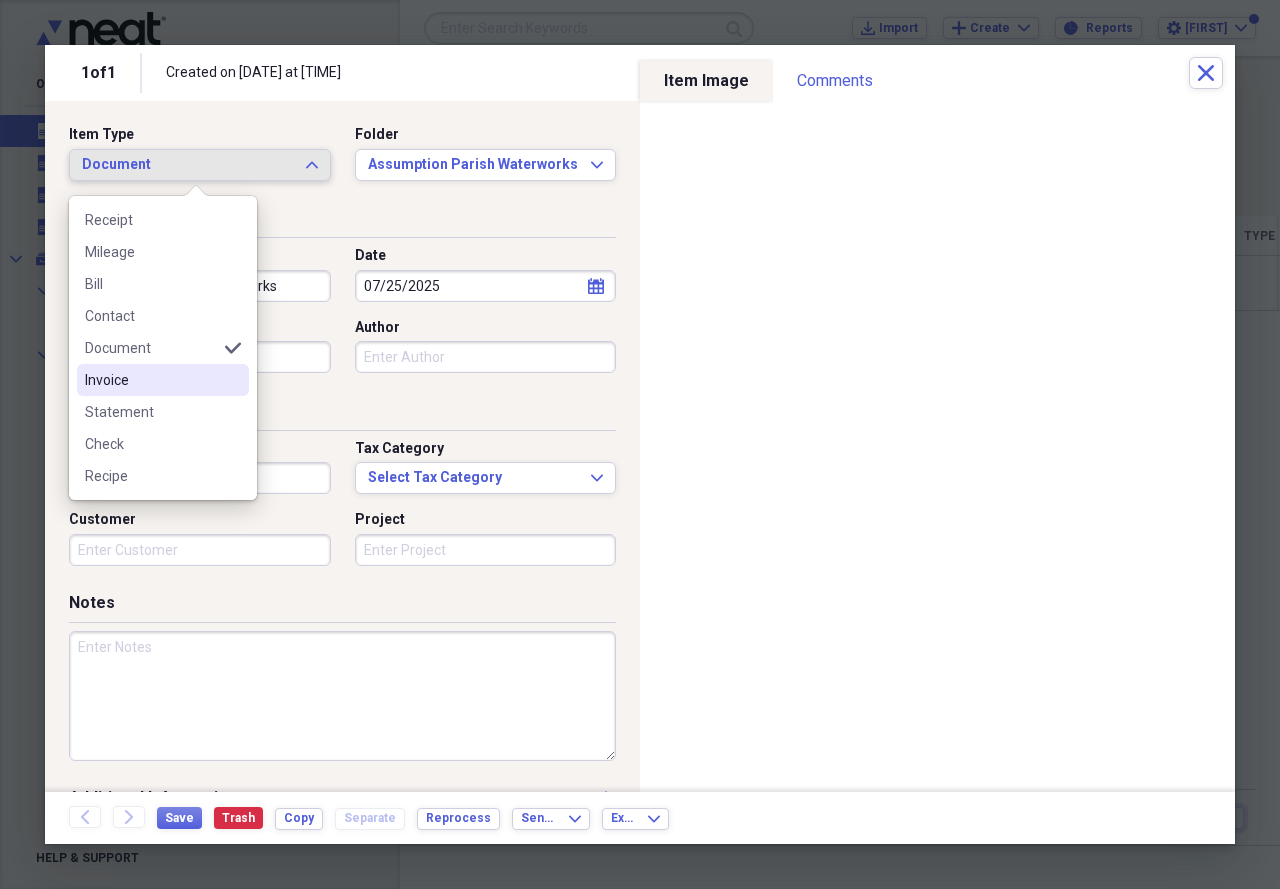 click on "Invoice" at bounding box center [151, 380] 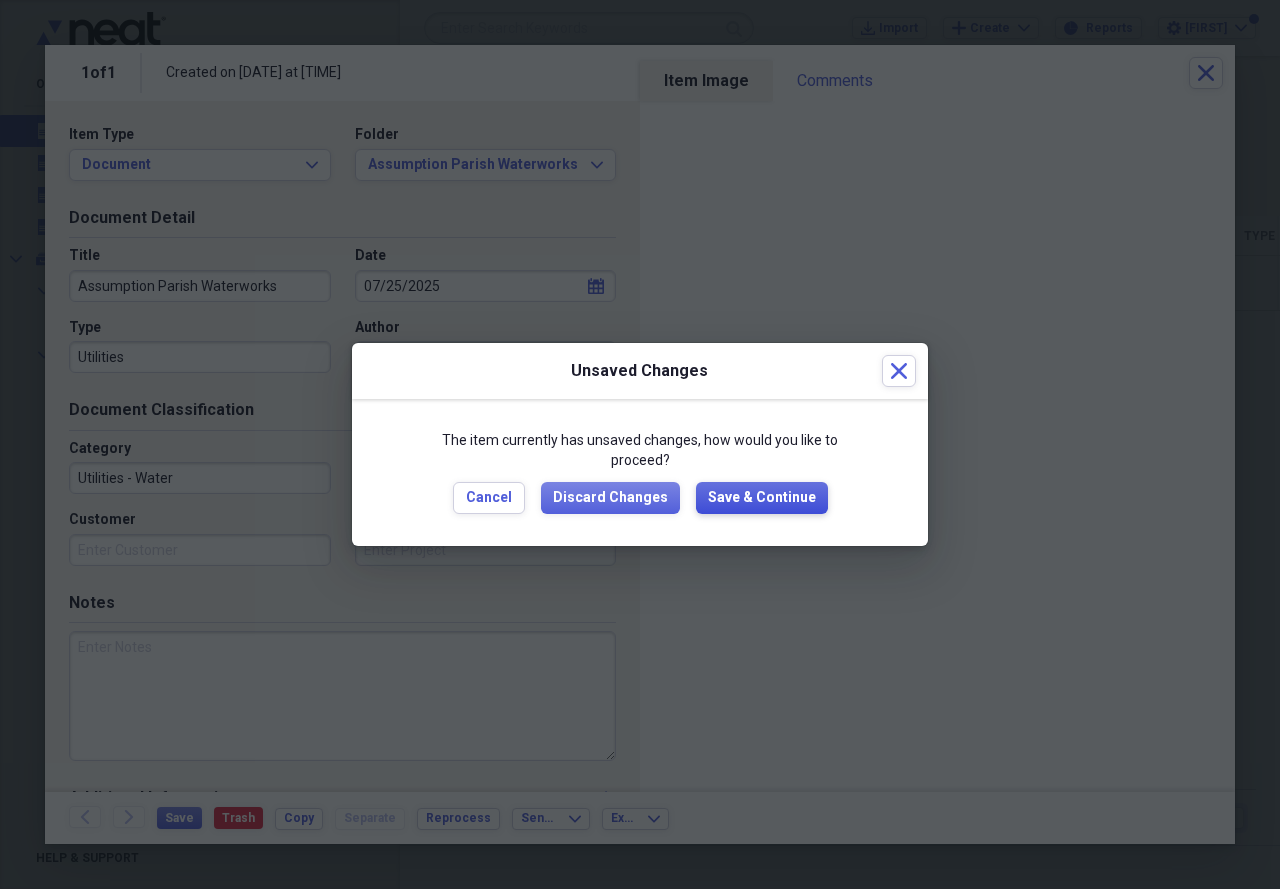 click on "Save & Continue" at bounding box center [762, 498] 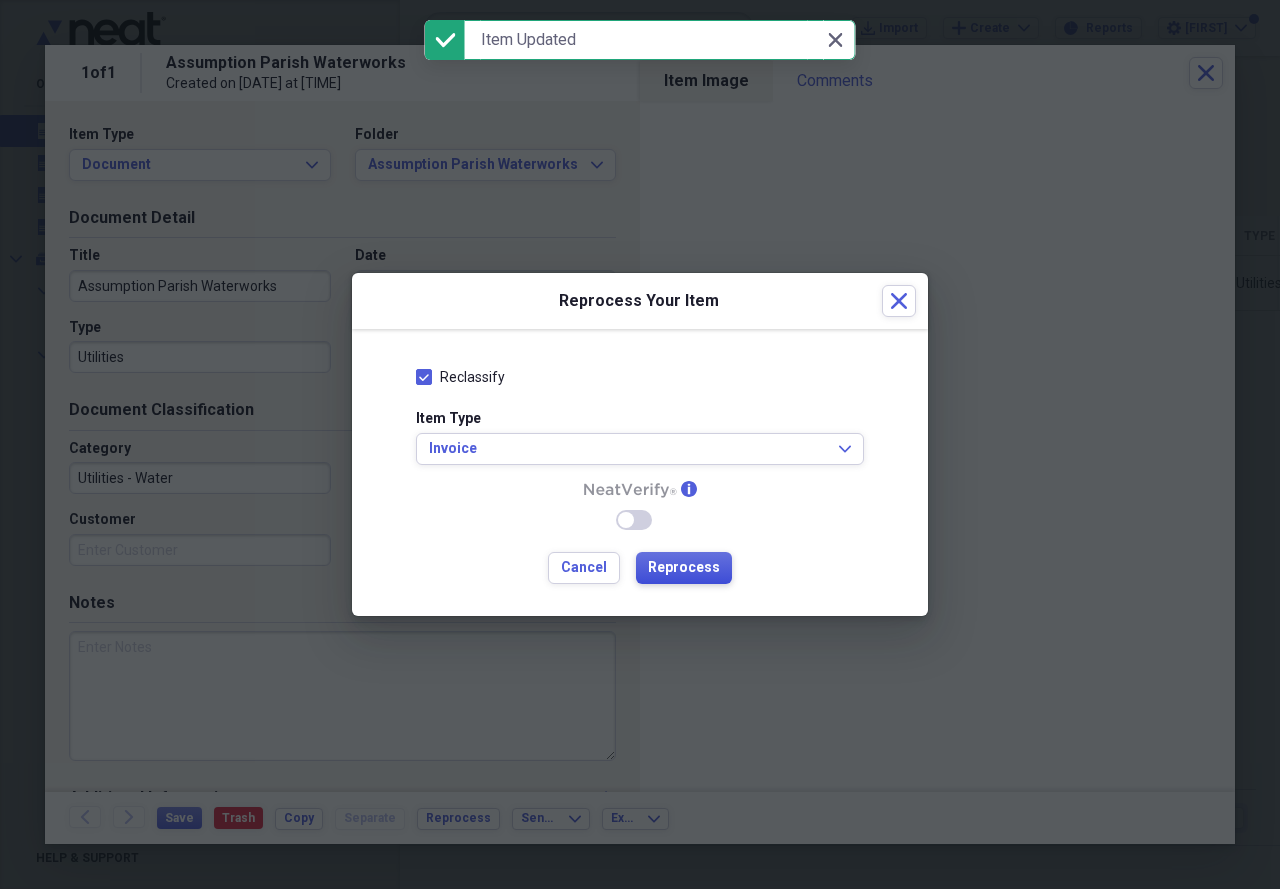 click on "Reprocess" at bounding box center [684, 568] 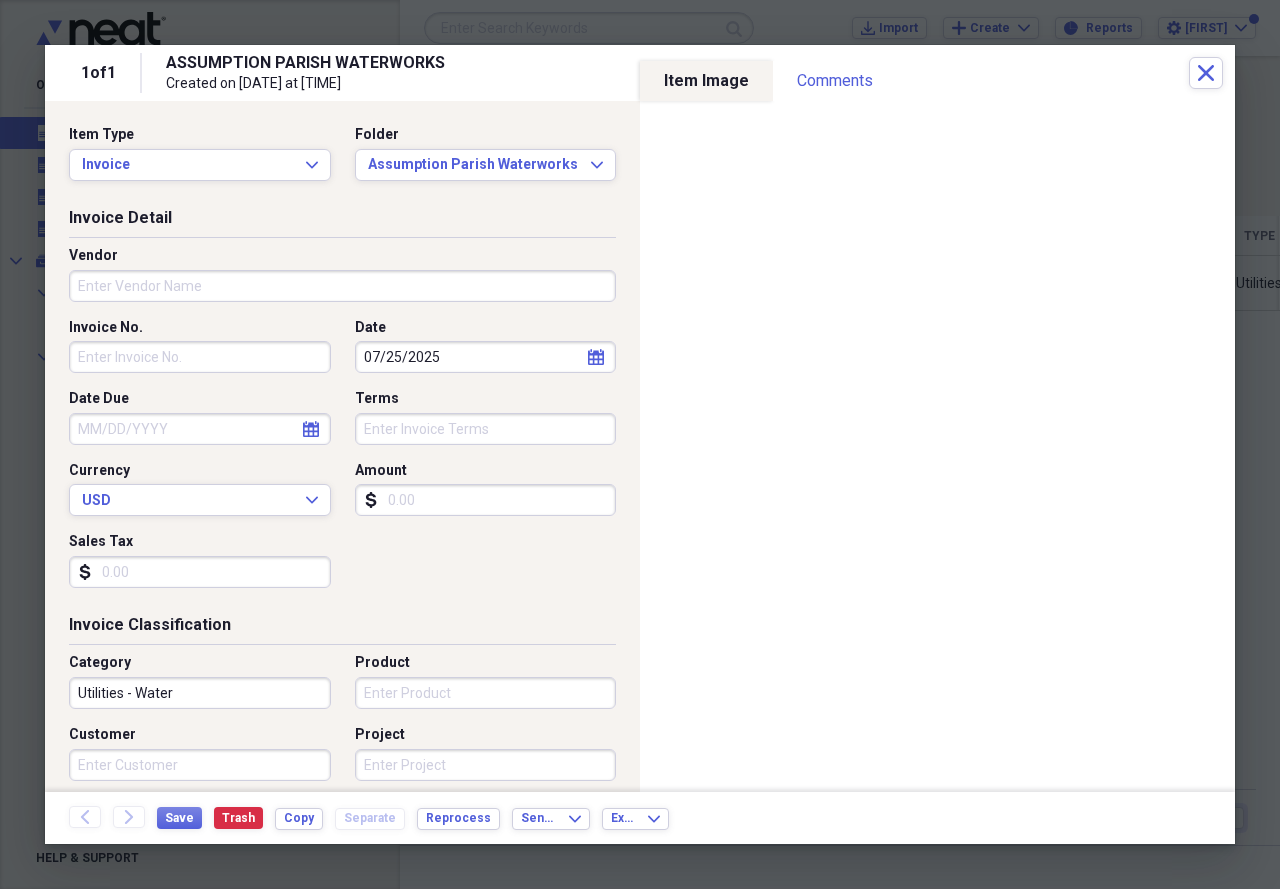 type on "[PRODUCT_CODE]" 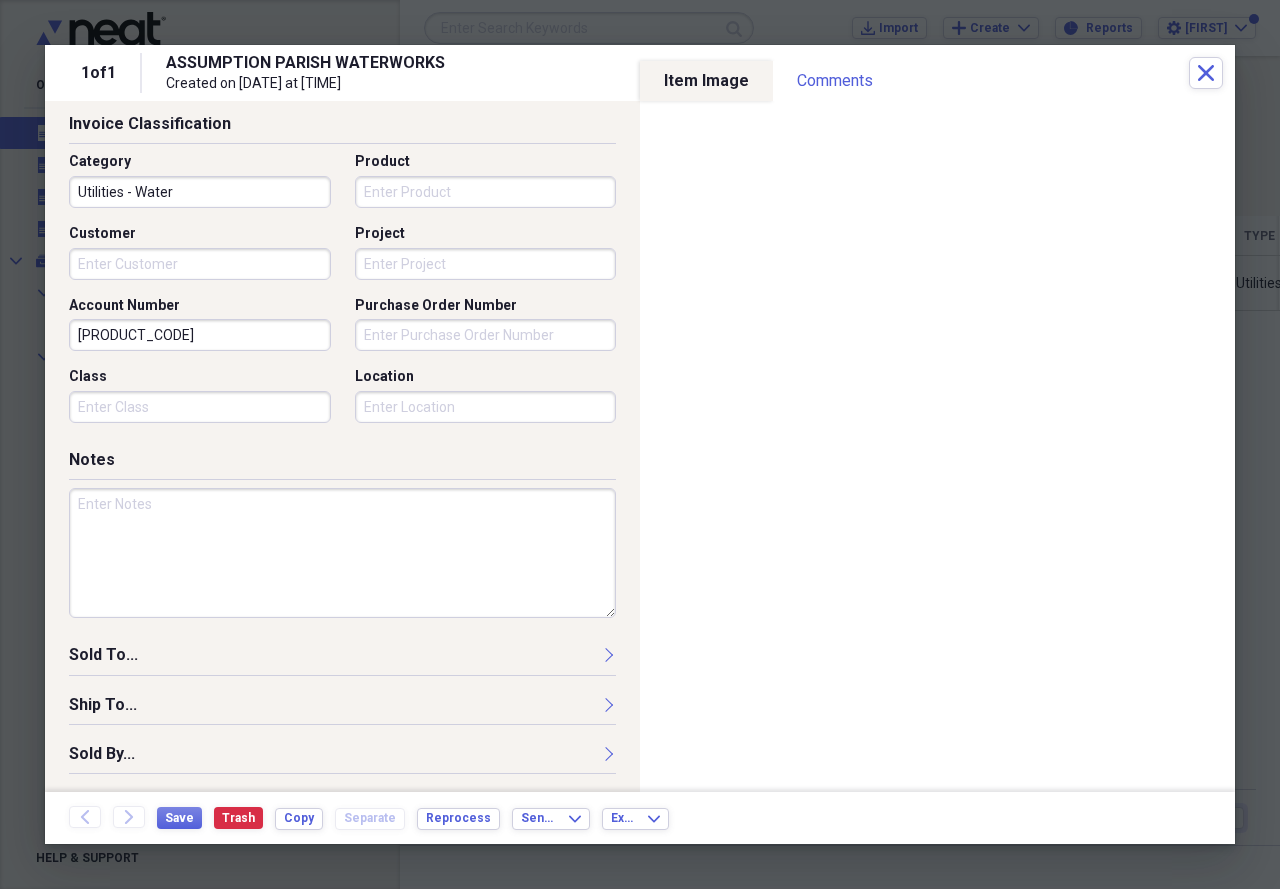 scroll, scrollTop: 0, scrollLeft: 0, axis: both 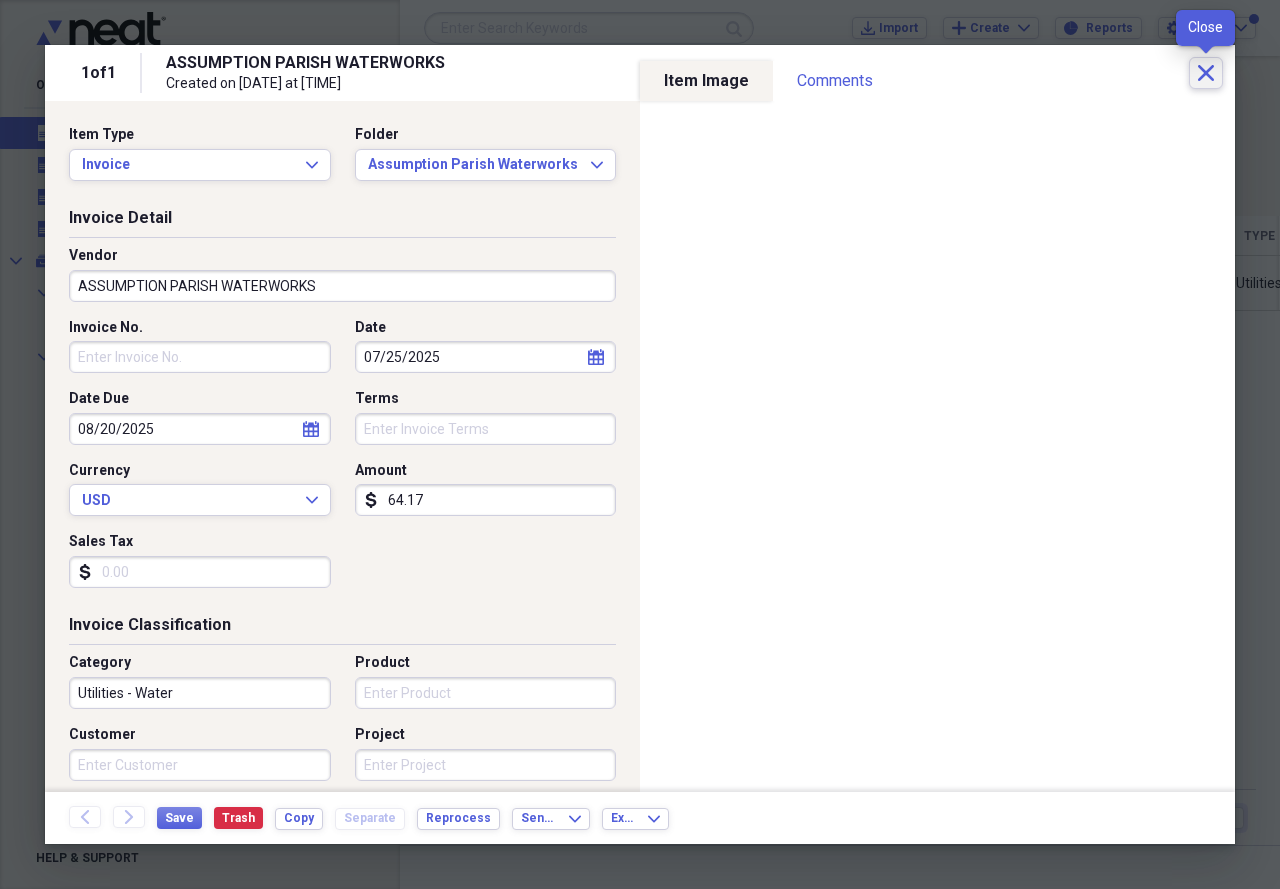 click on "Close" 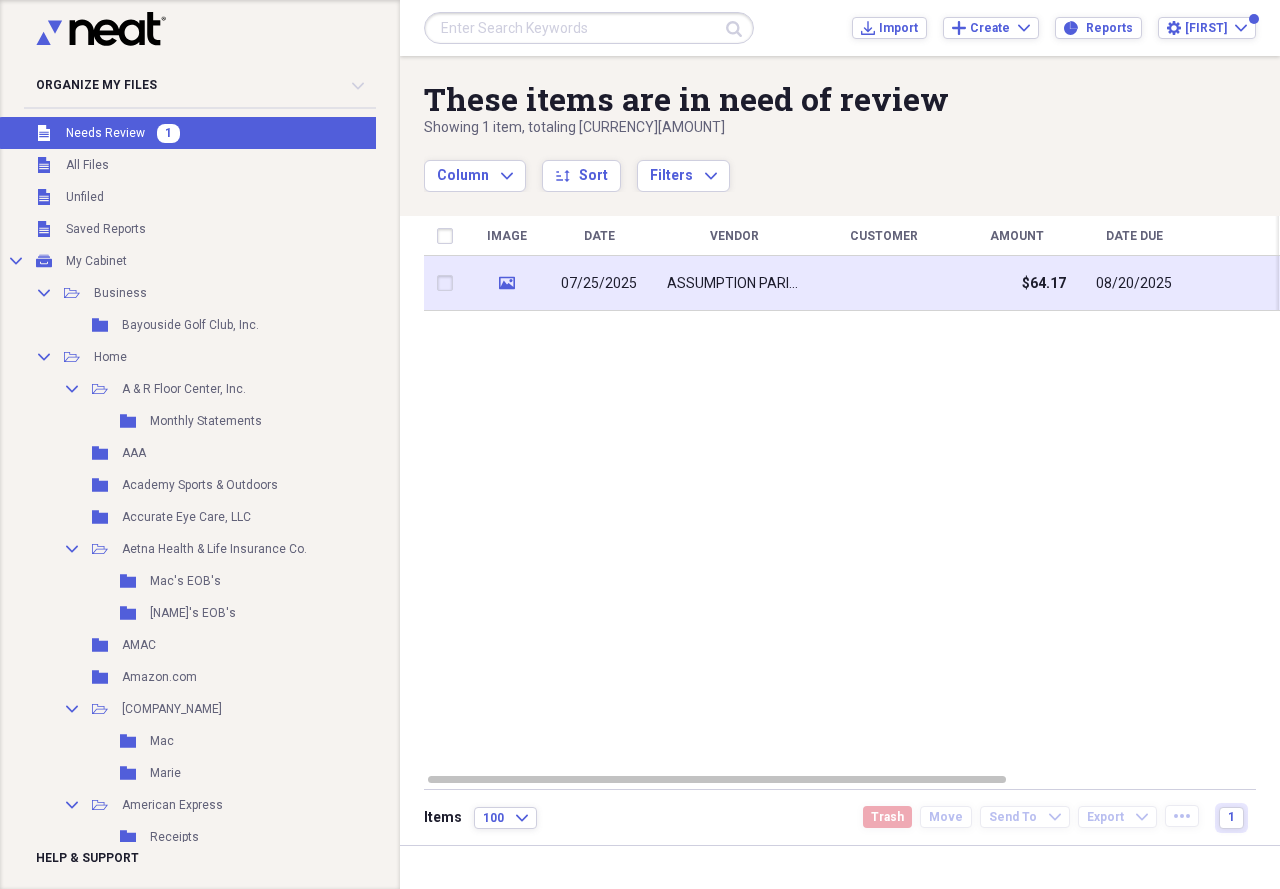 click on "ASSUMPTION PARISH WATERWORKS" at bounding box center (734, 283) 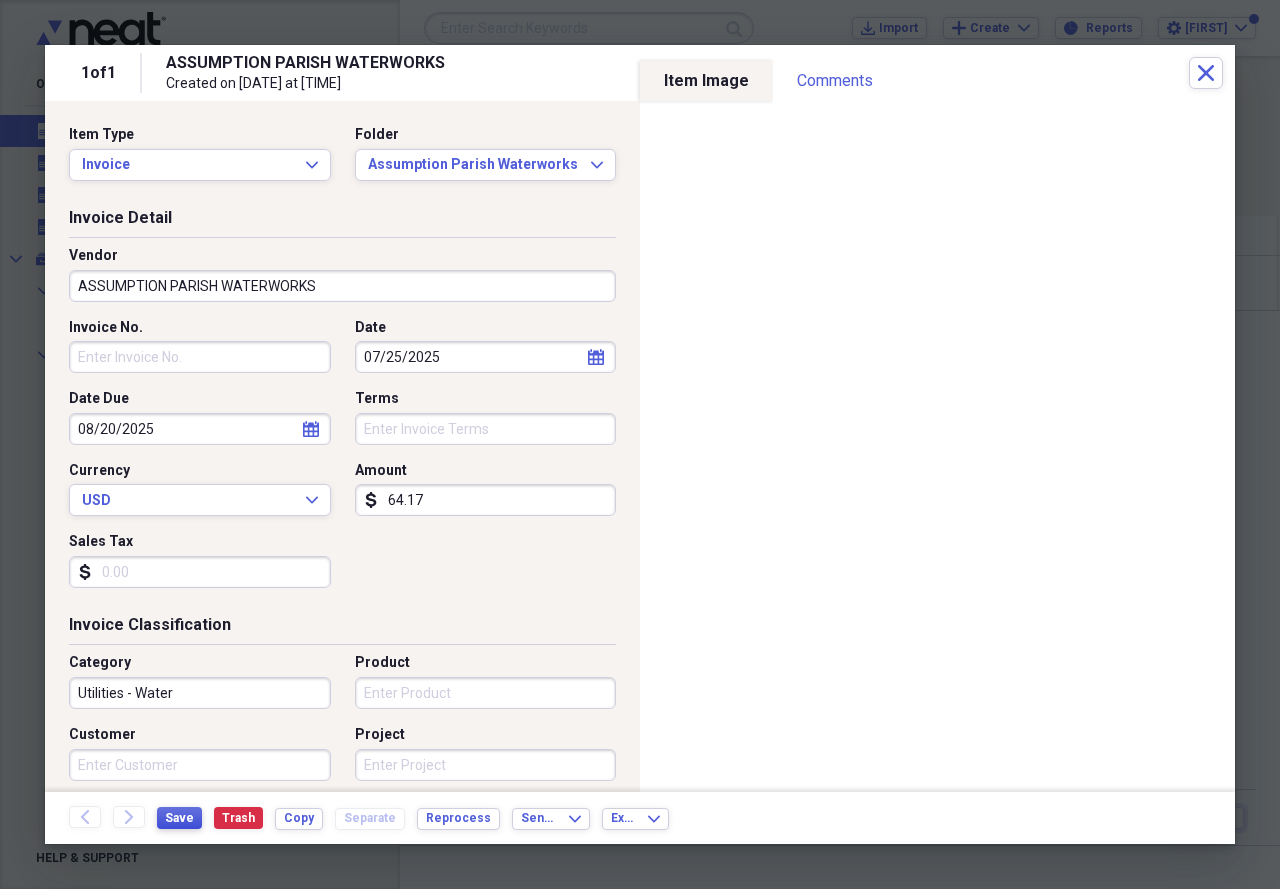 click on "Save" at bounding box center (179, 818) 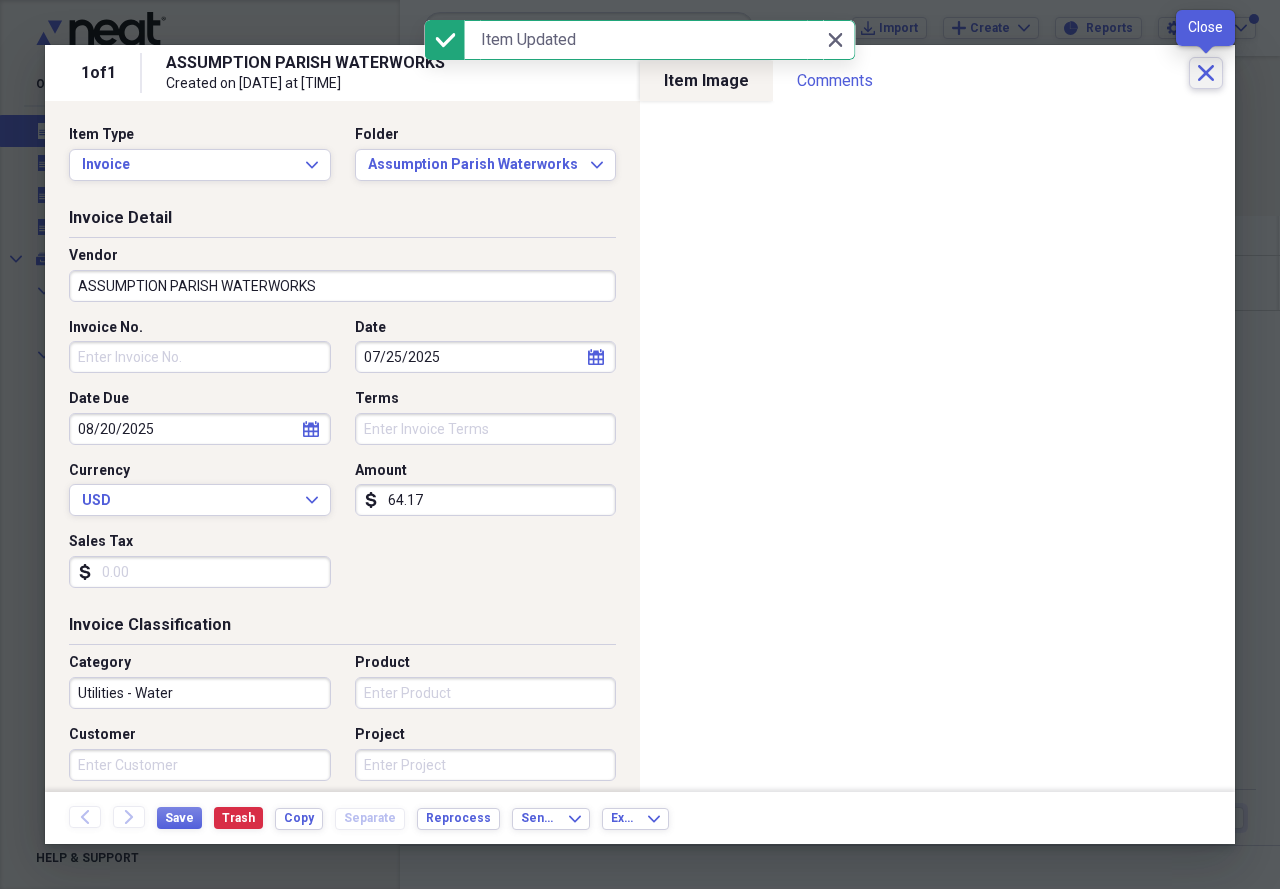 click on "Close" 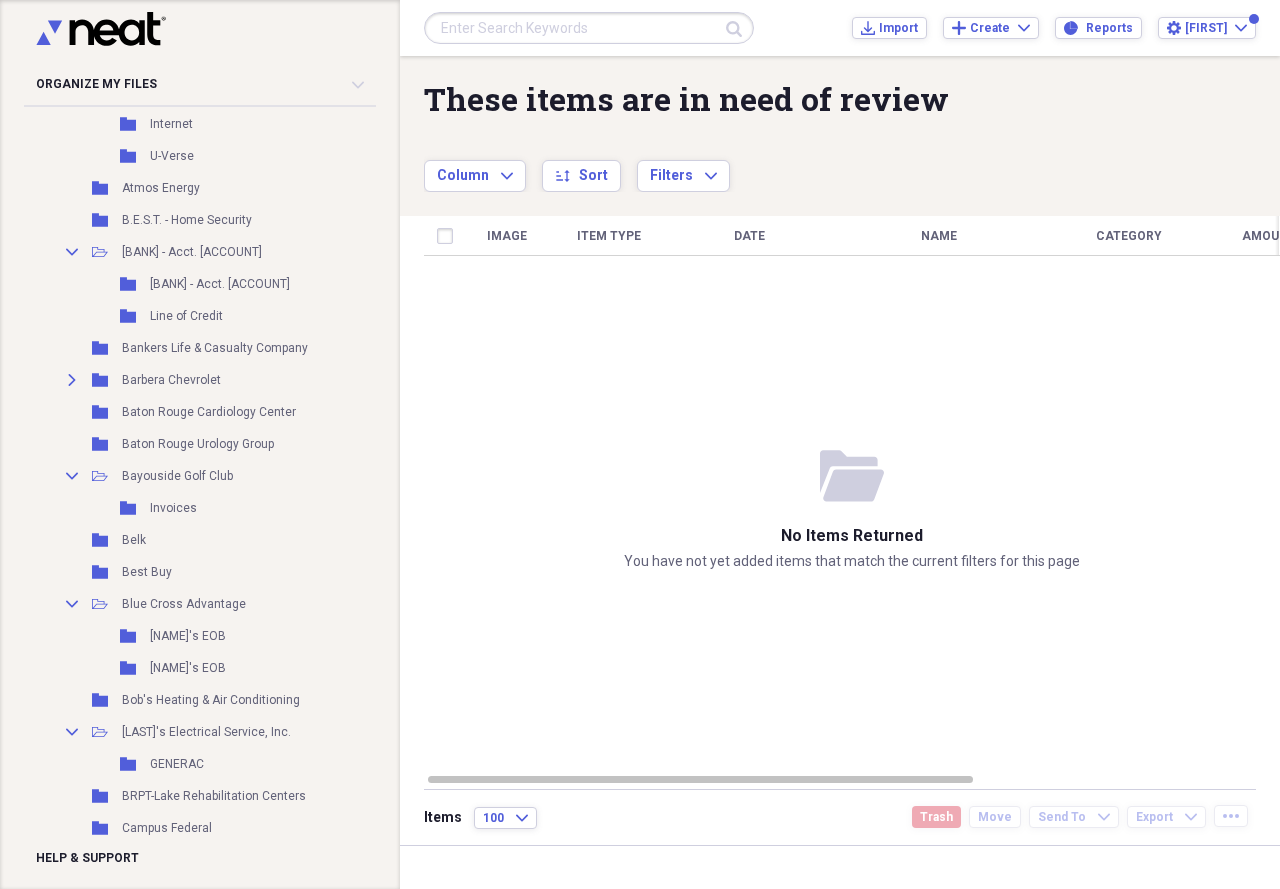 scroll, scrollTop: 1400, scrollLeft: 0, axis: vertical 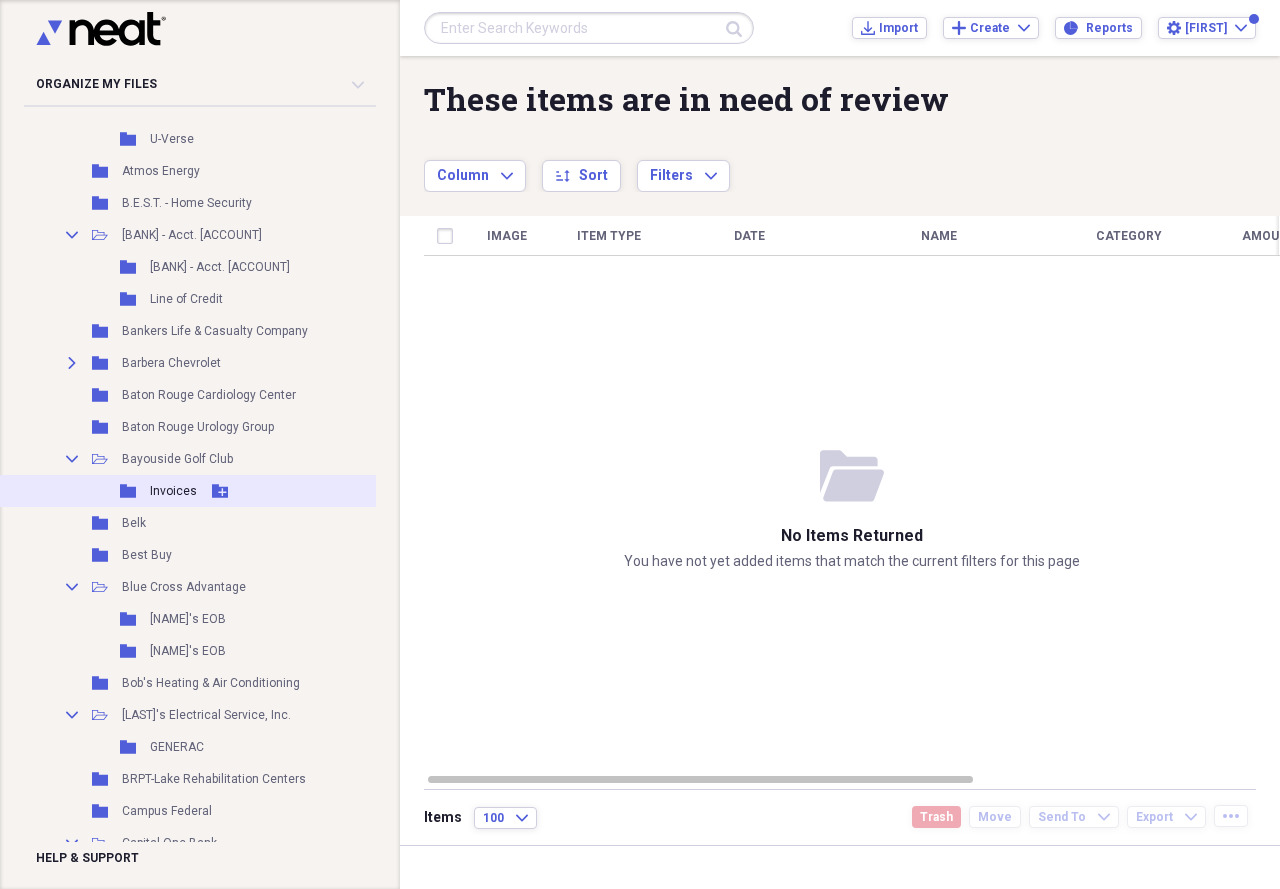 click on "Invoices" at bounding box center [173, 491] 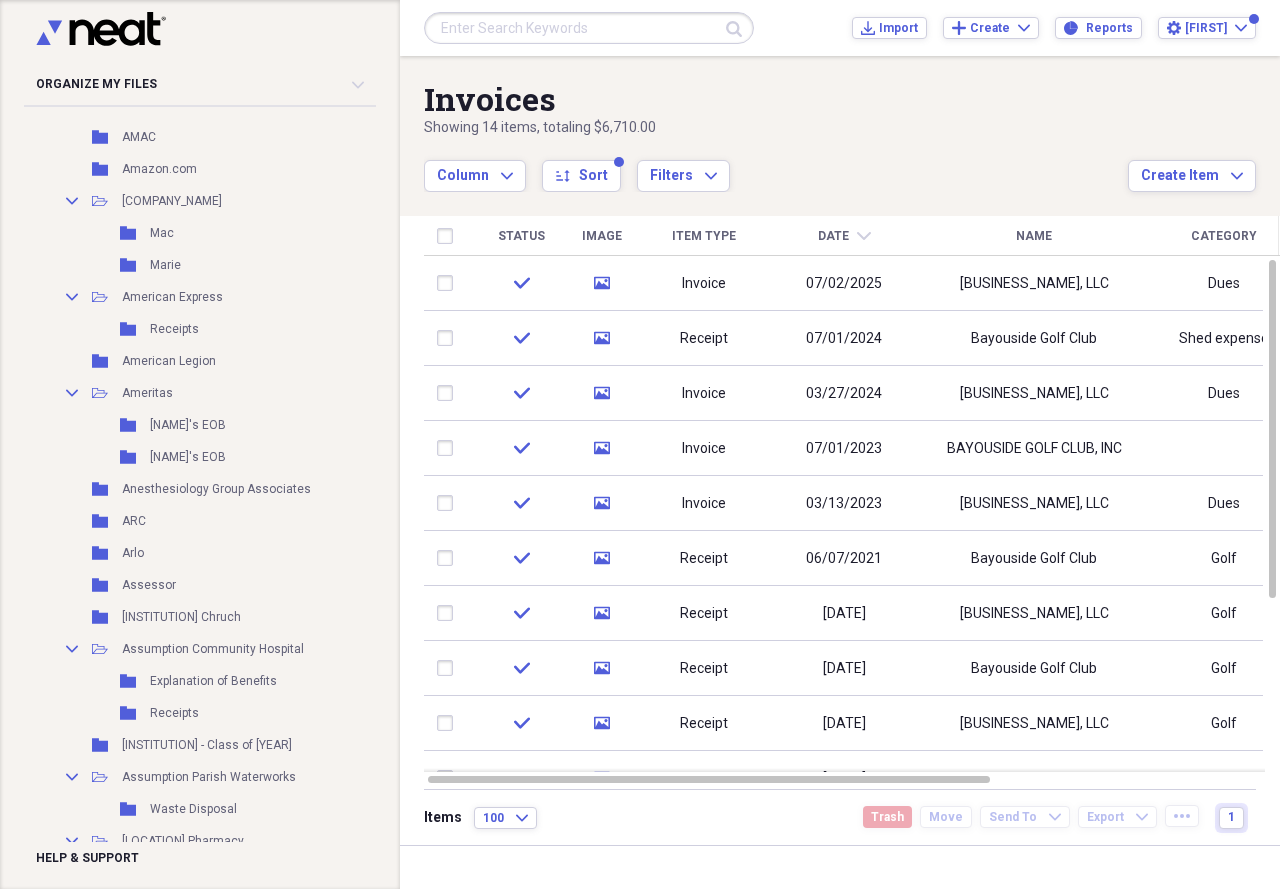 scroll, scrollTop: 0, scrollLeft: 0, axis: both 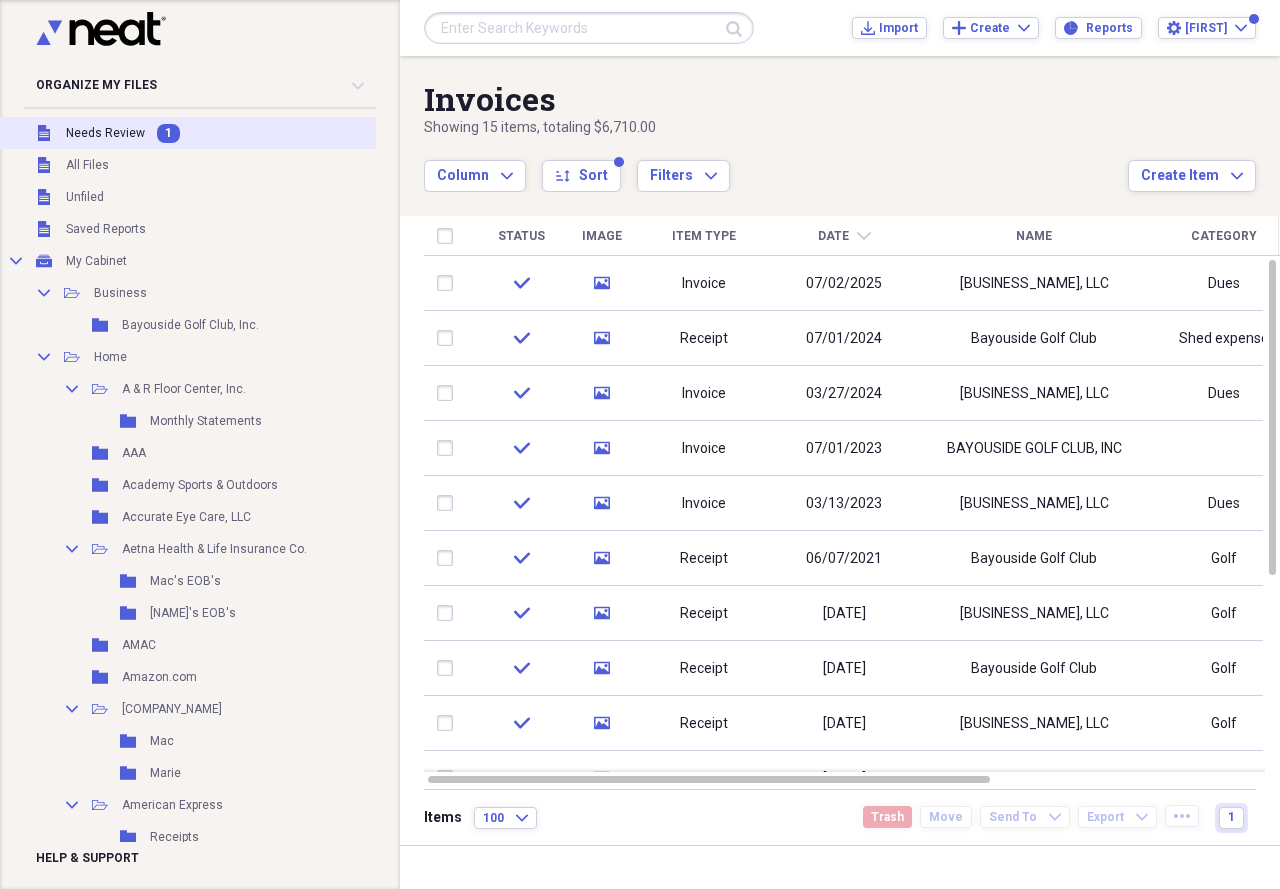 click on "Unfiled Needs Review 1" at bounding box center [229, 133] 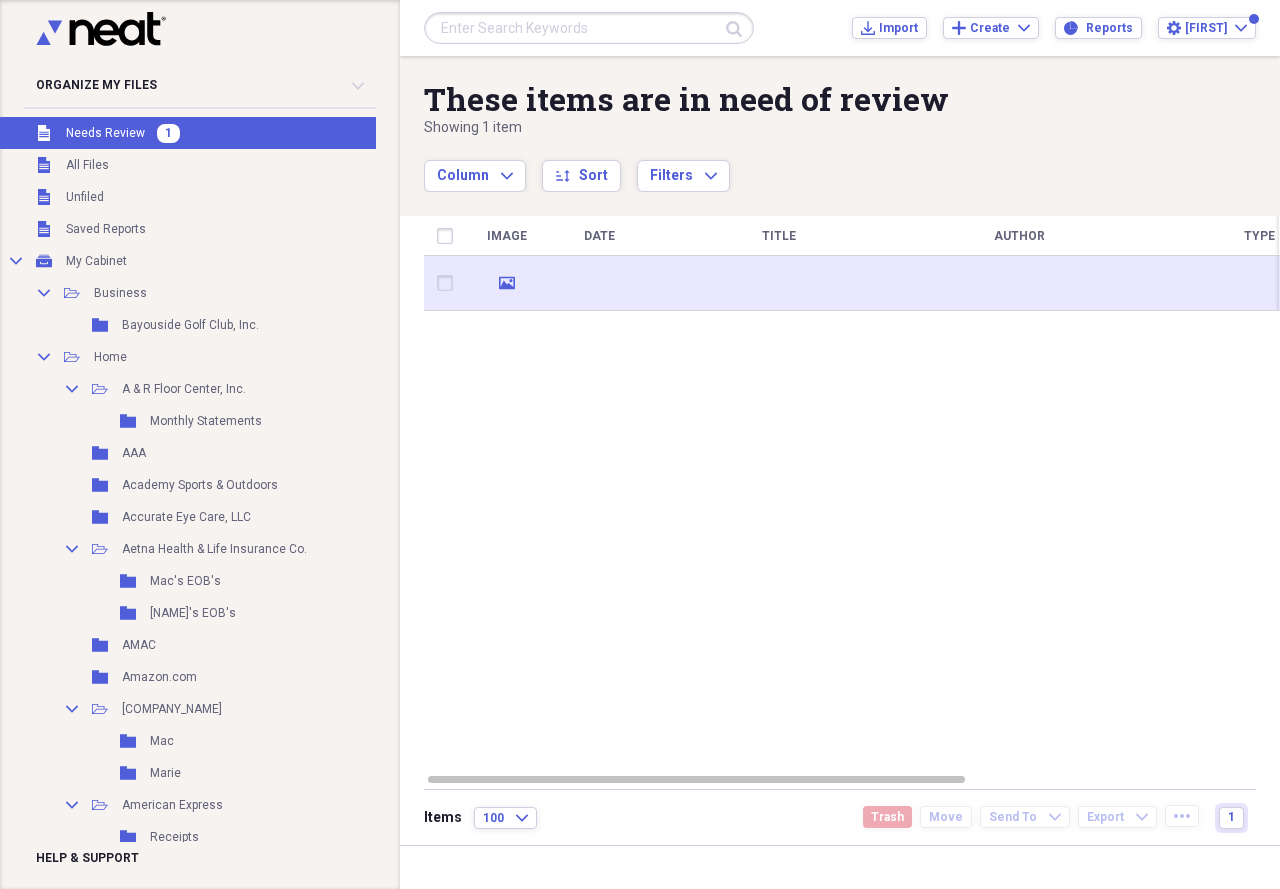click at bounding box center [599, 283] 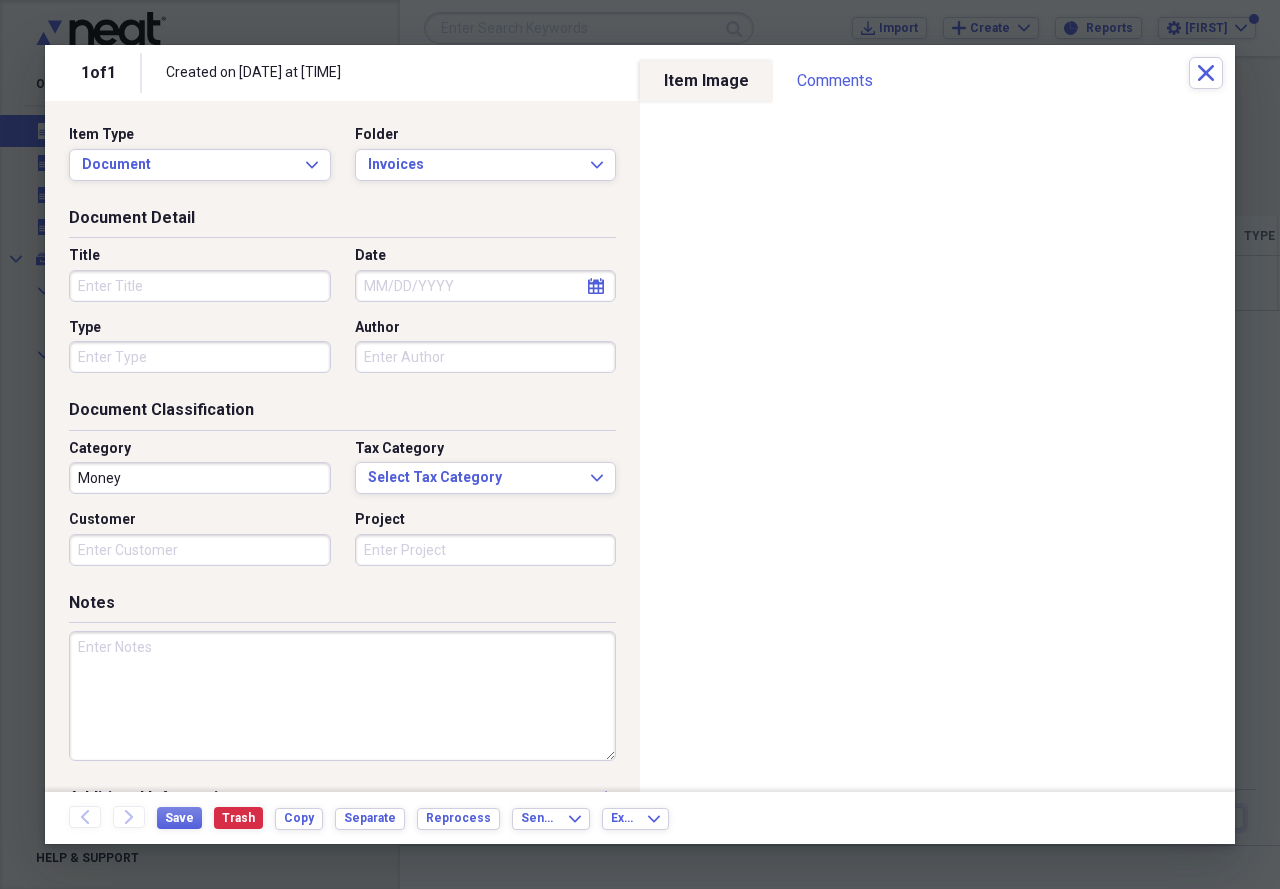 click on "Title" at bounding box center [200, 286] 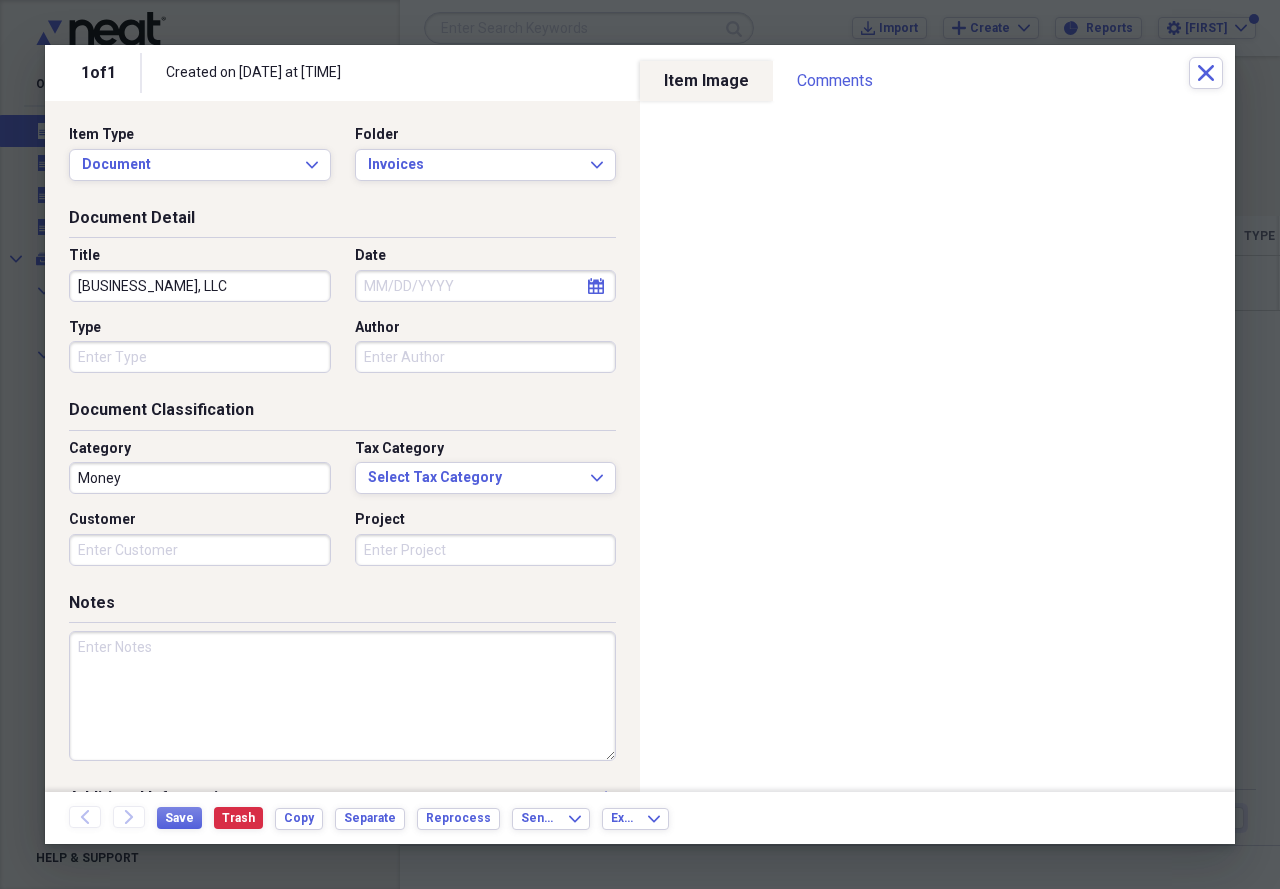 type on "[BUSINESS_NAME], LLC" 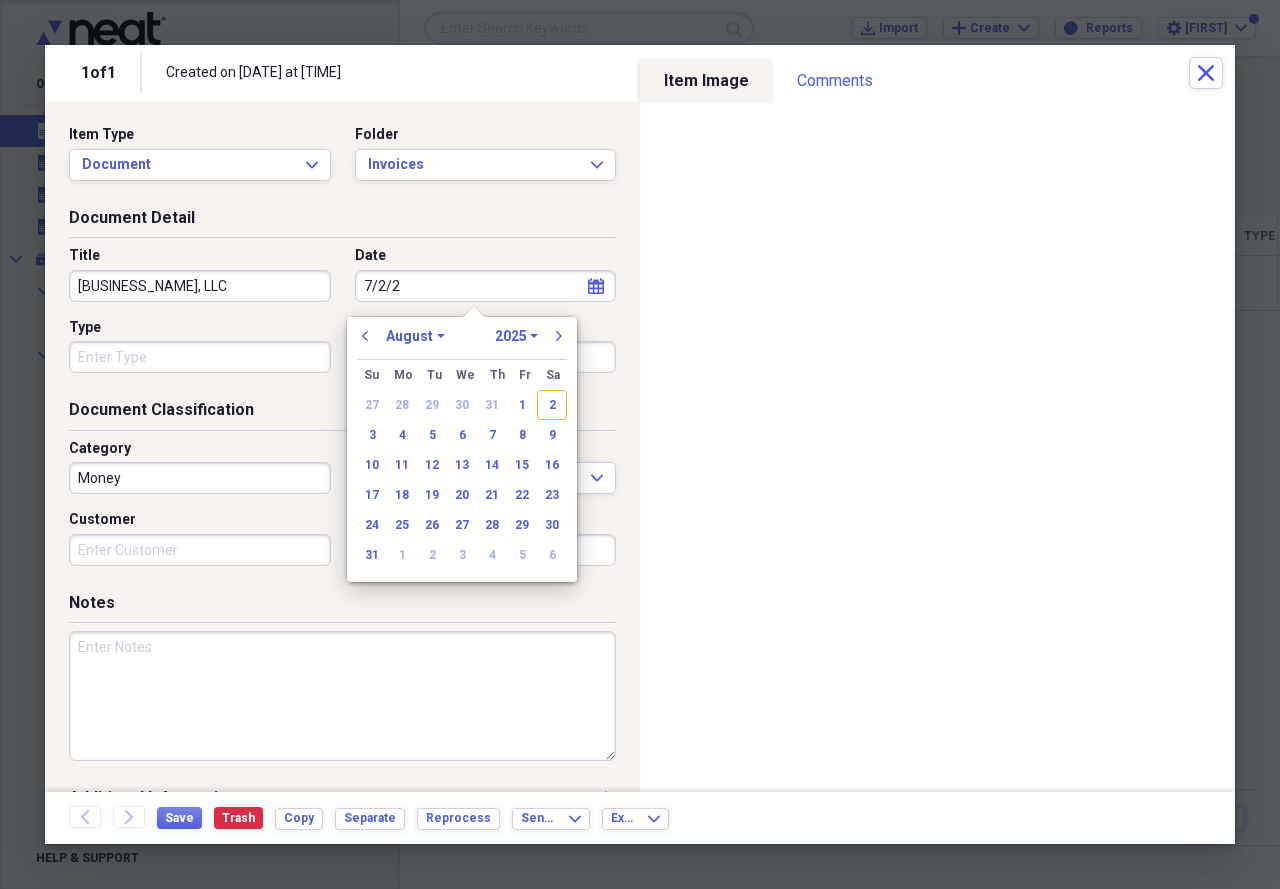 type on "[DATE]" 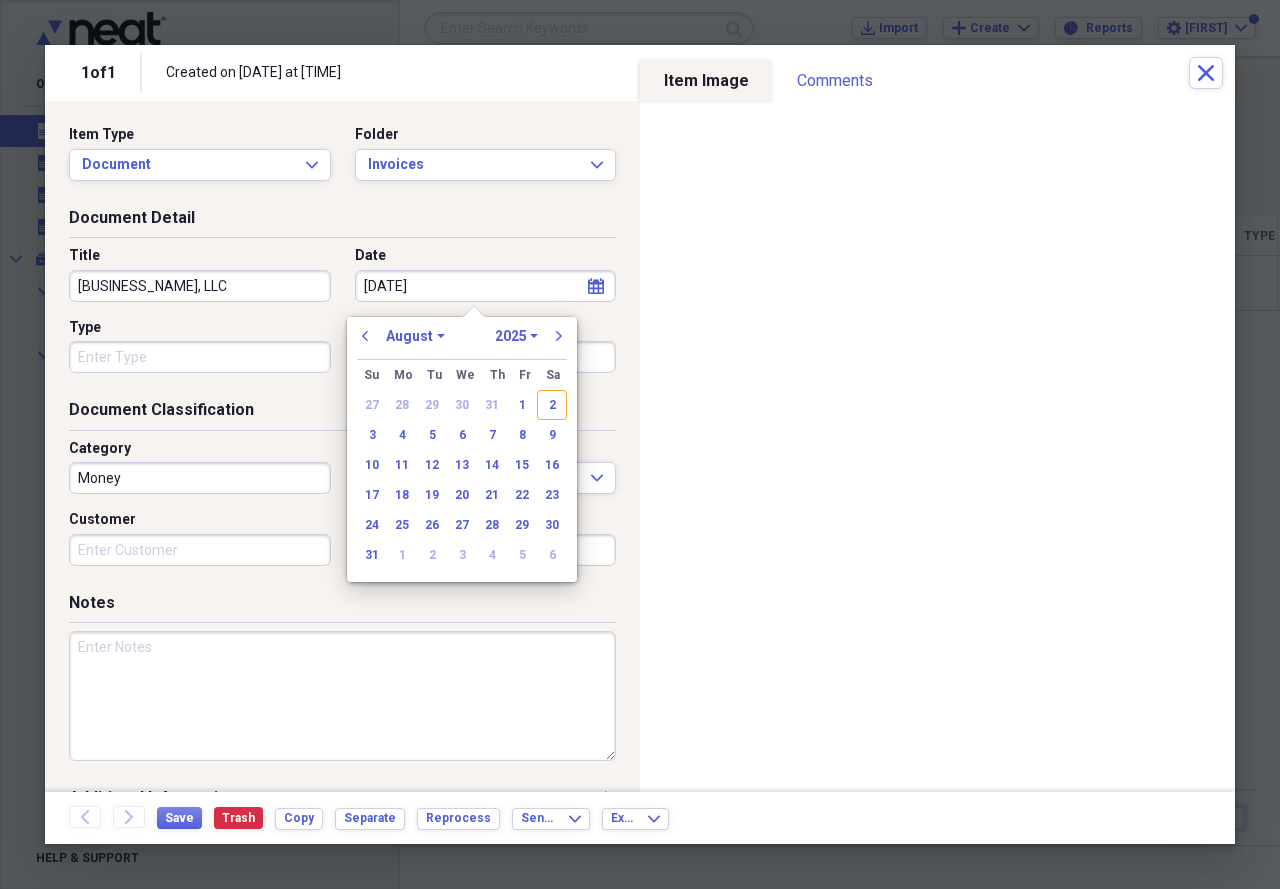 select on "6" 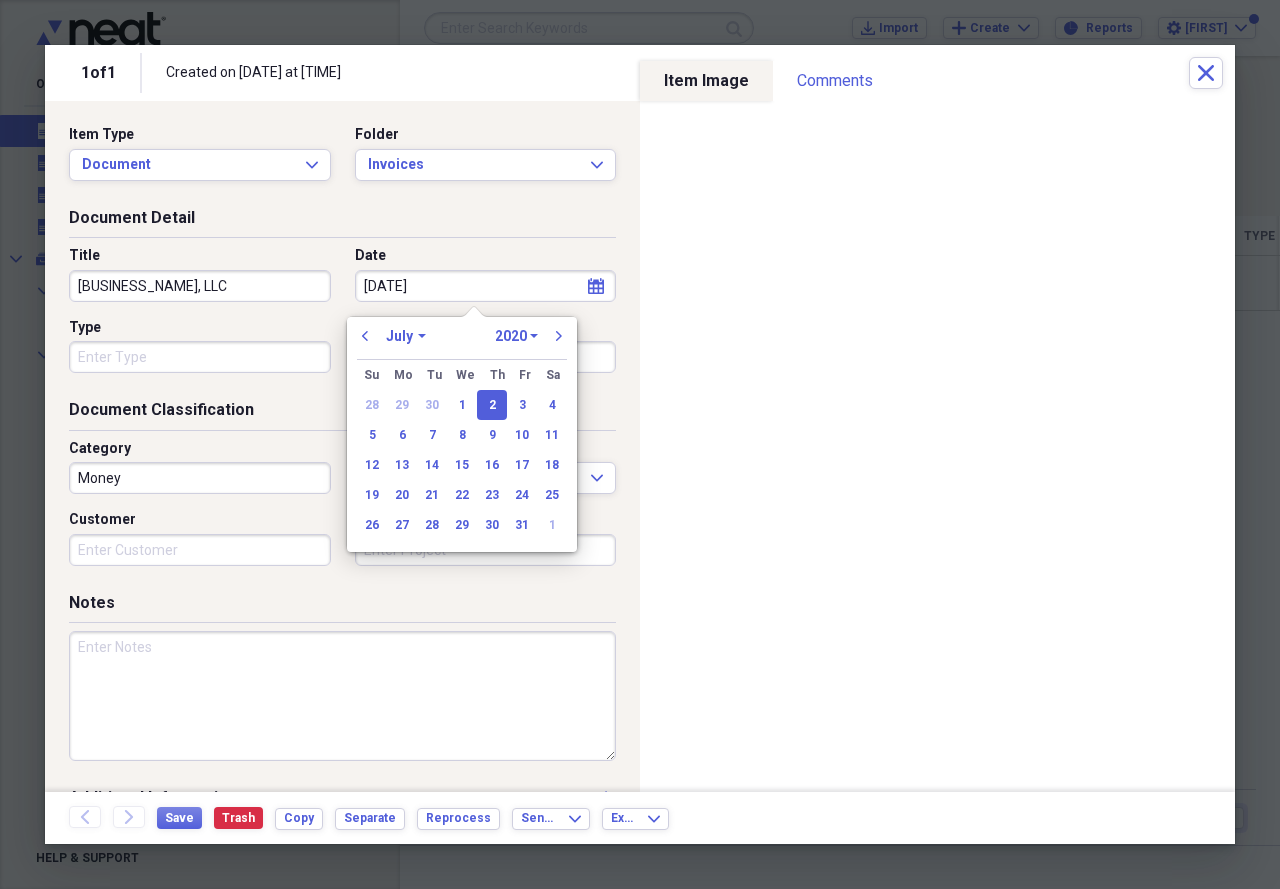 type on "[DATE]" 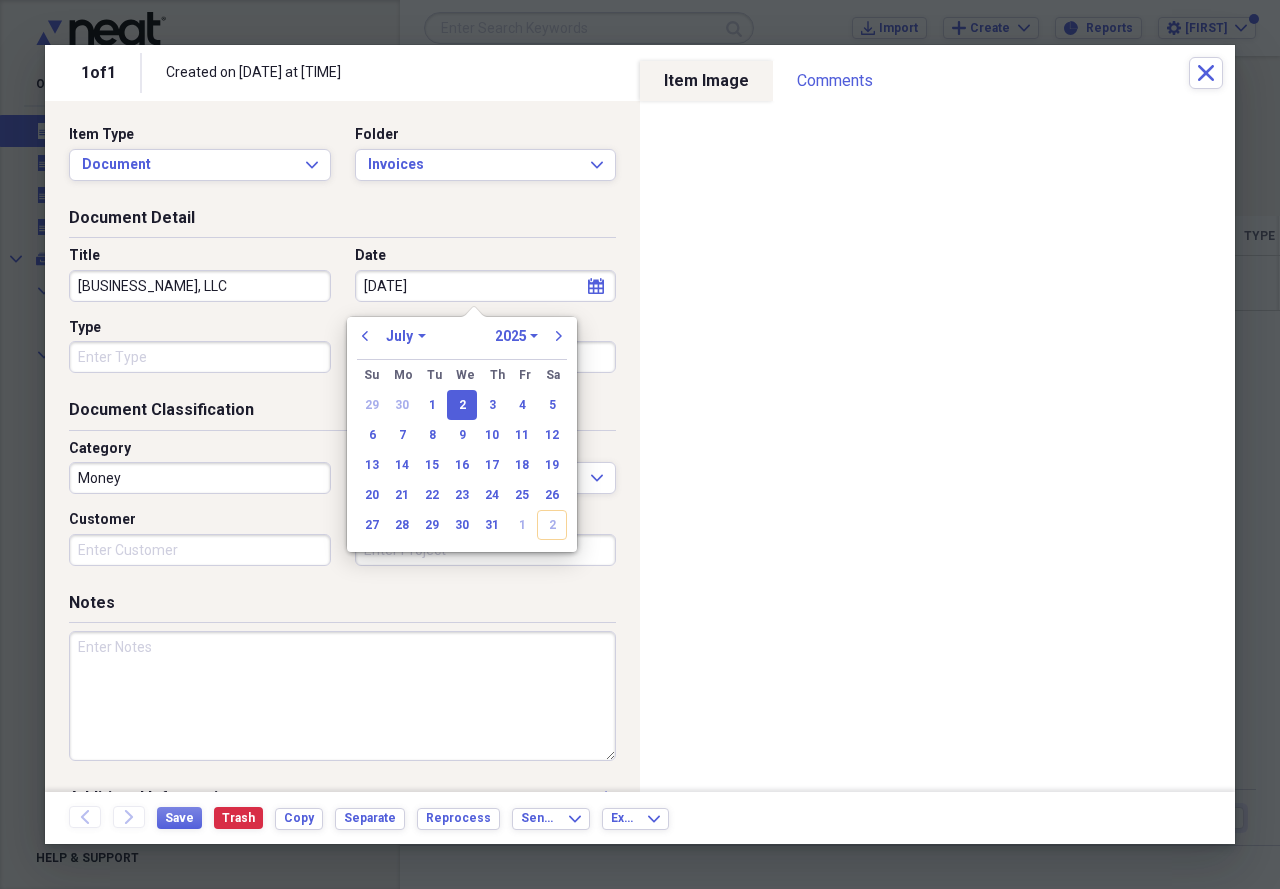 type on "07/02/2025" 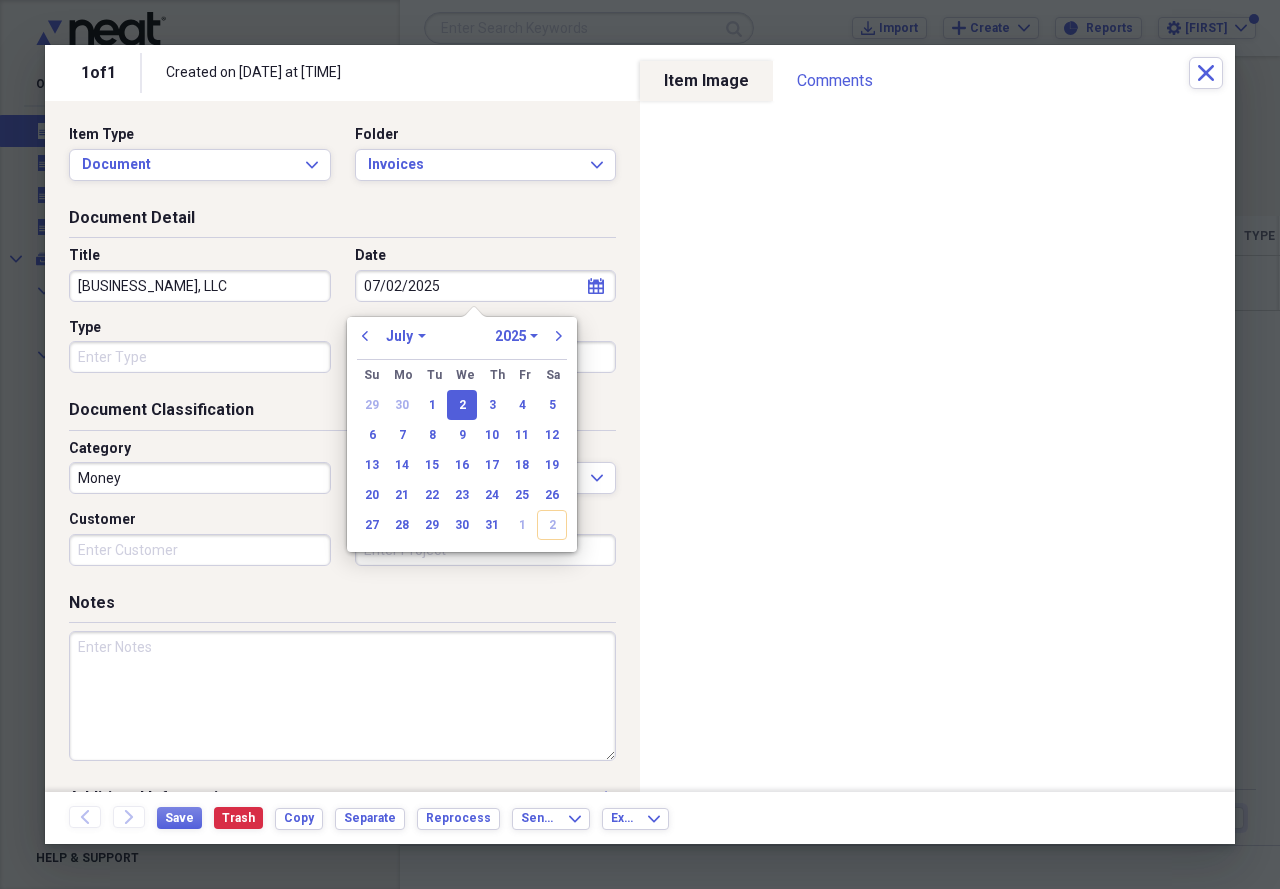 type 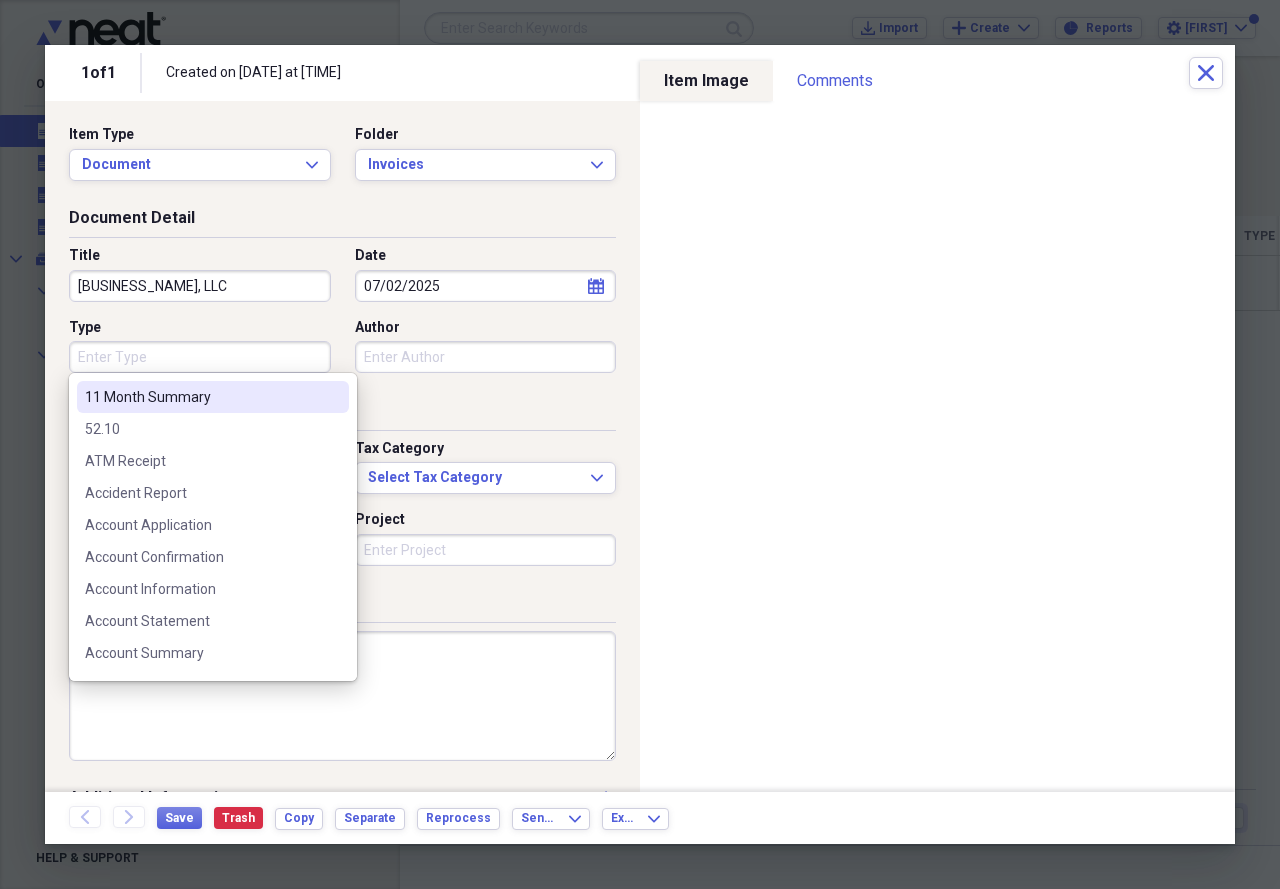 click on "Type" at bounding box center [200, 357] 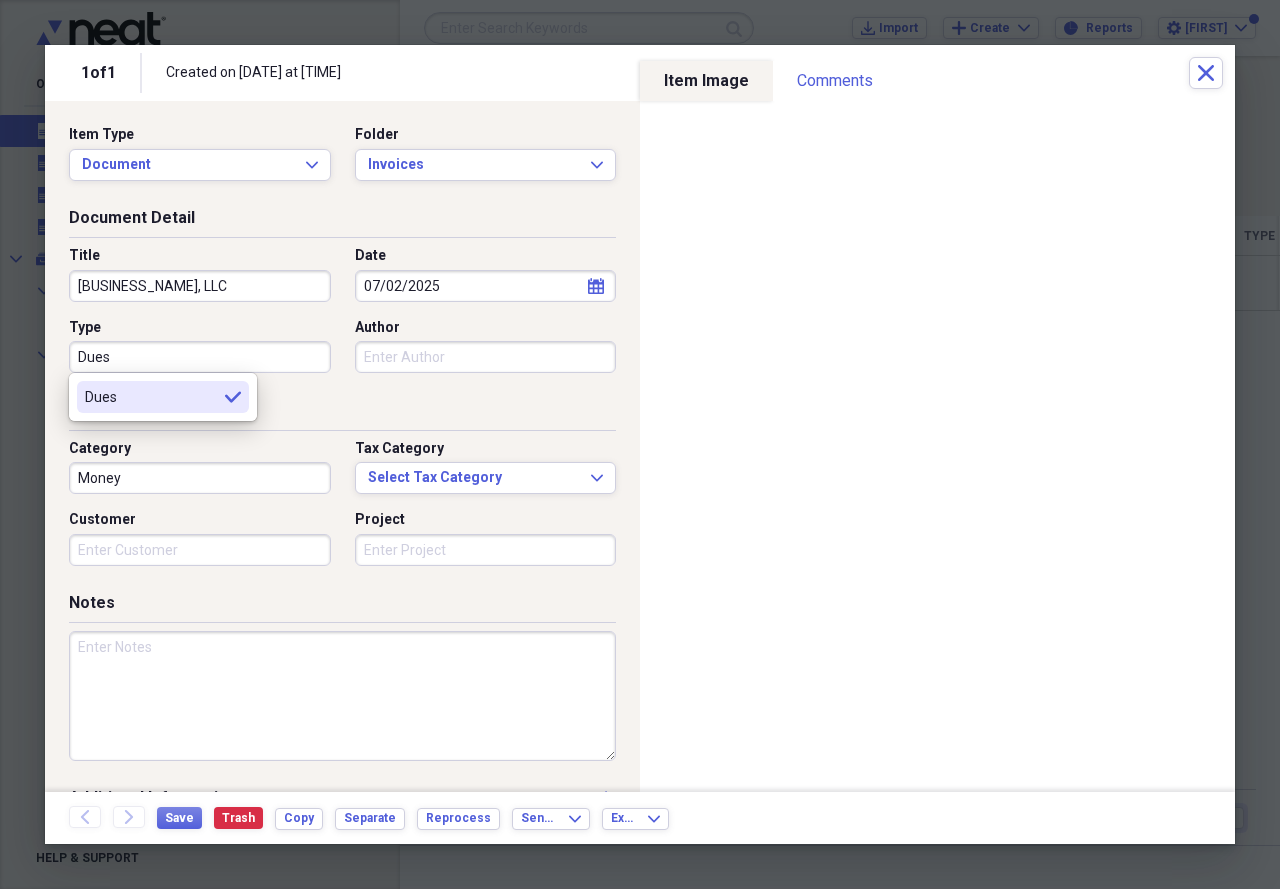 type on "Dues" 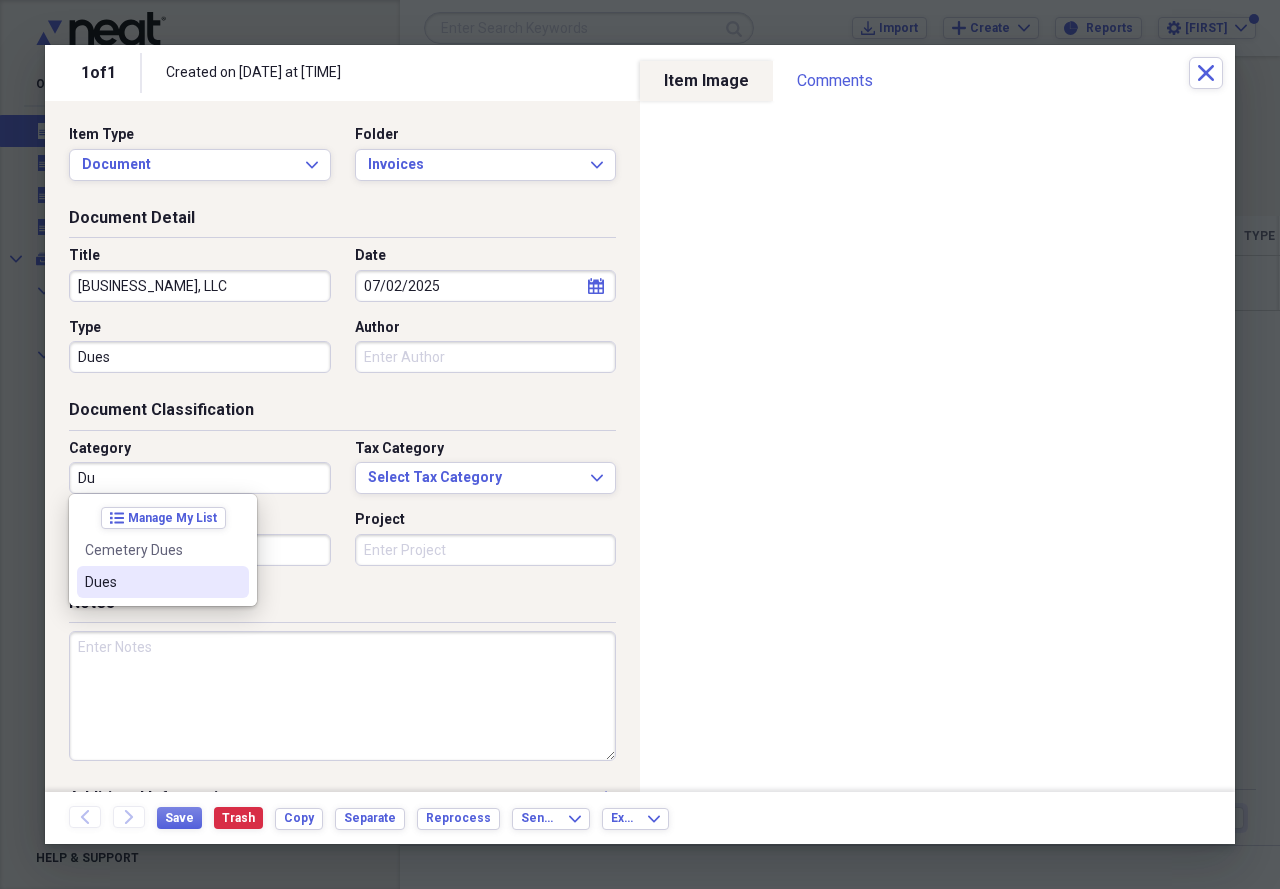 click on "Dues" at bounding box center (151, 582) 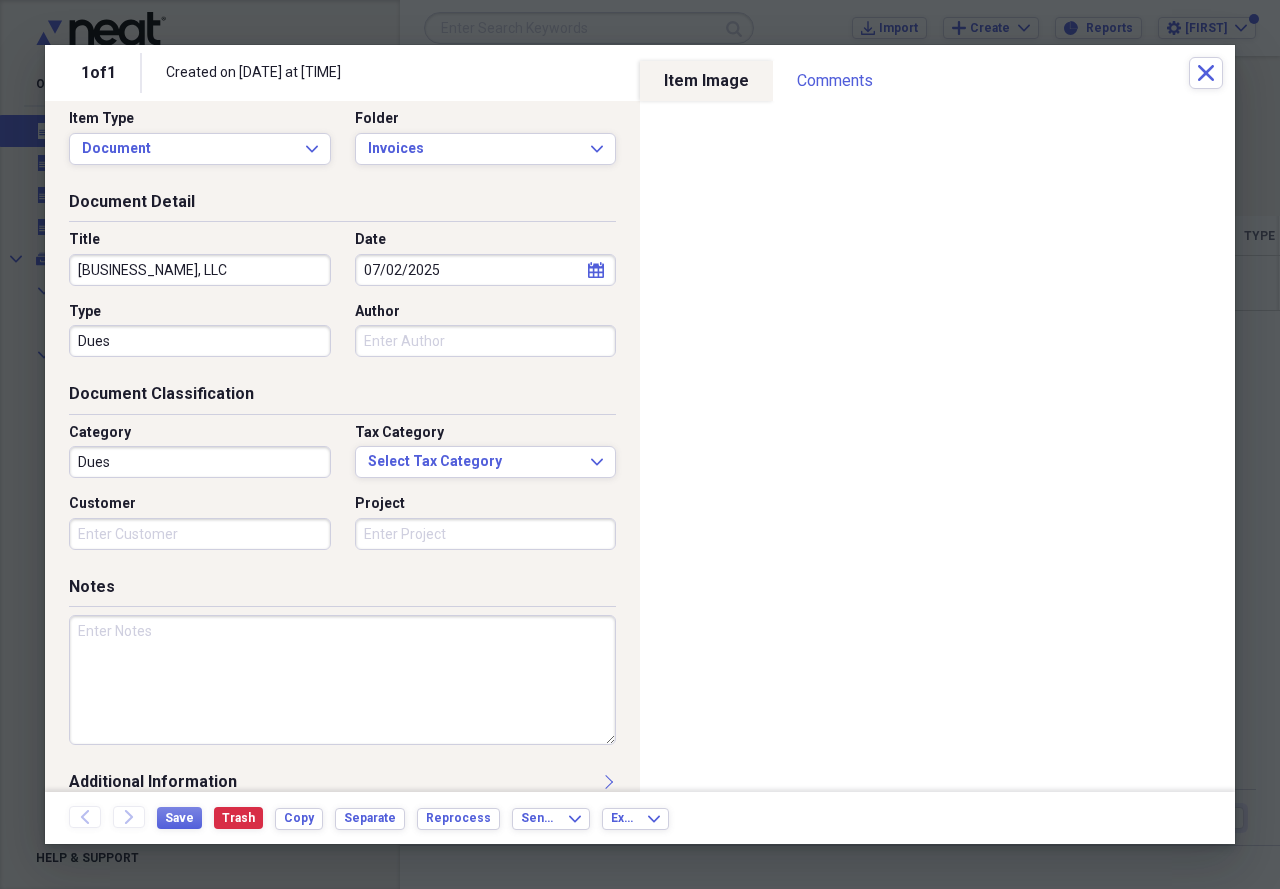 scroll, scrollTop: 0, scrollLeft: 0, axis: both 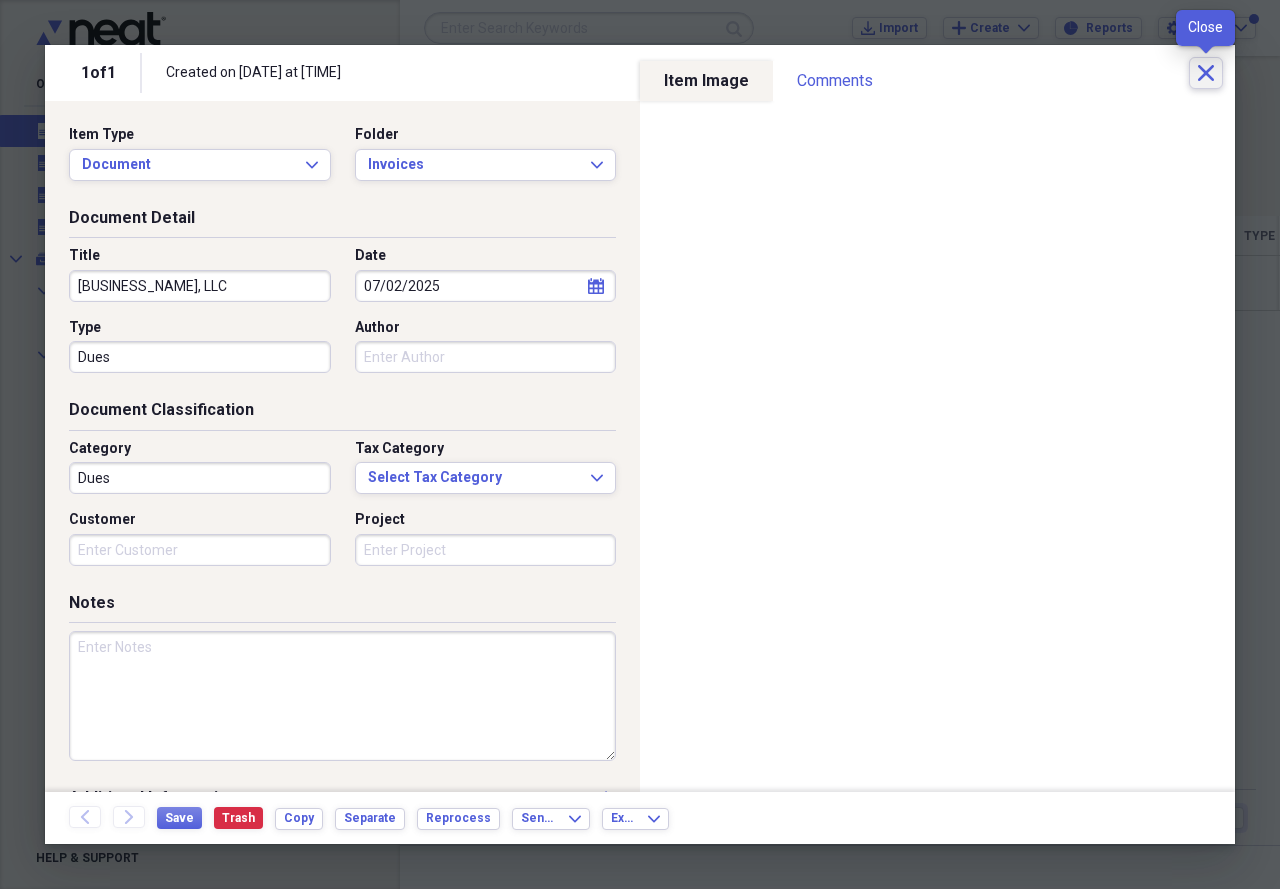 click 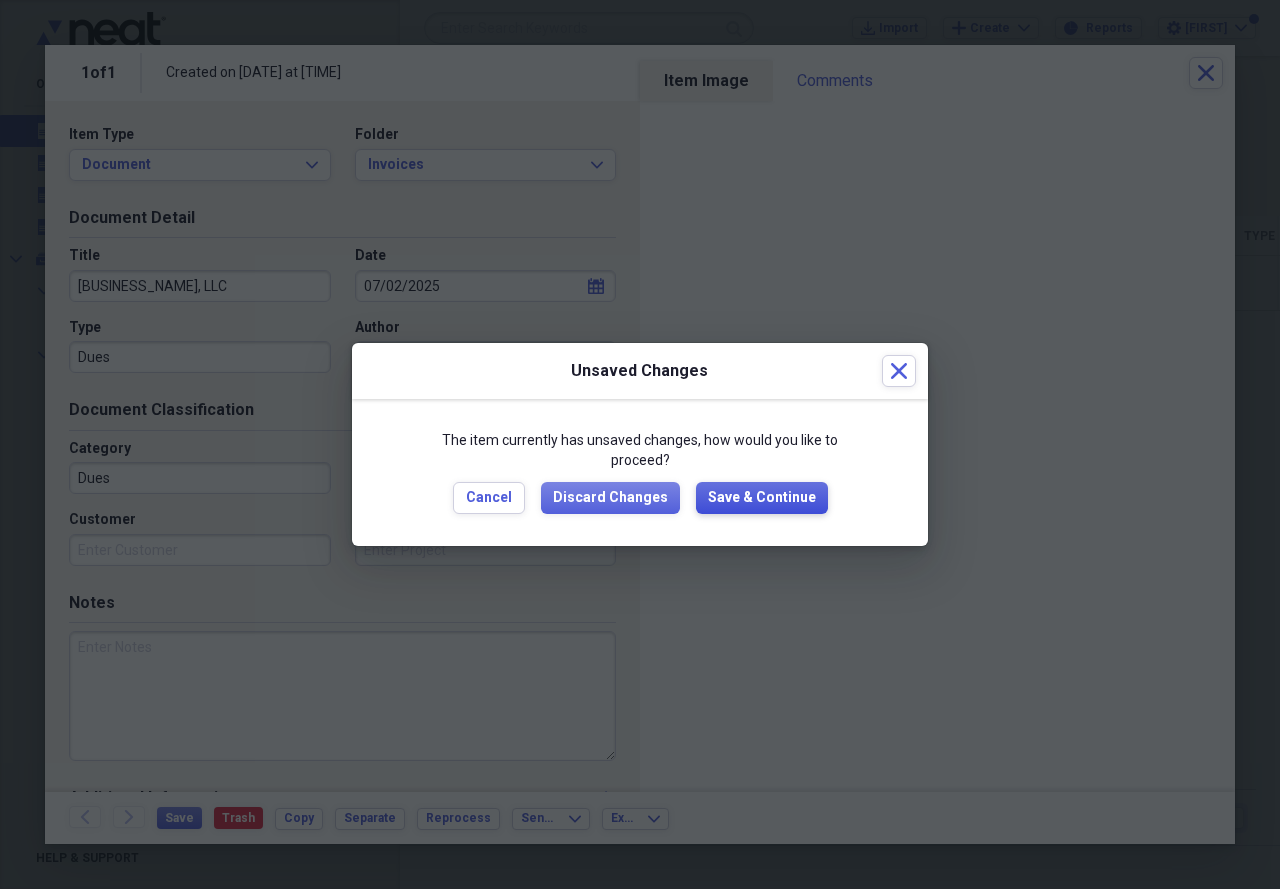 click on "Save & Continue" at bounding box center [762, 498] 